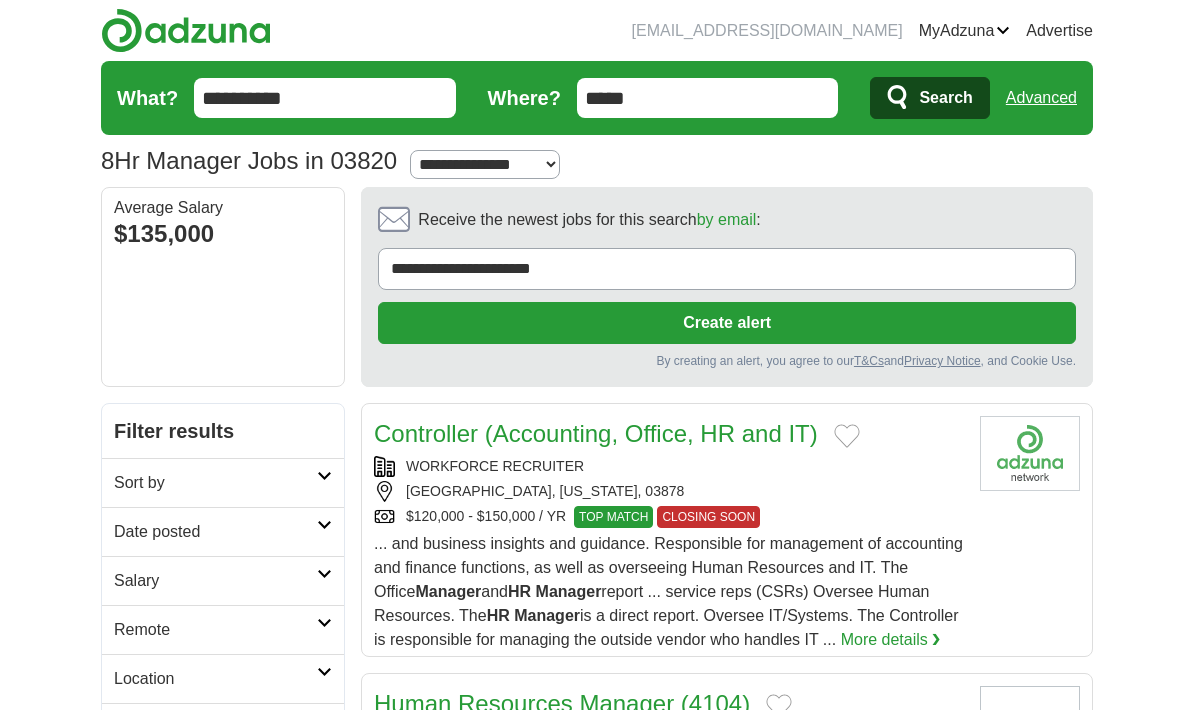 scroll, scrollTop: 0, scrollLeft: 0, axis: both 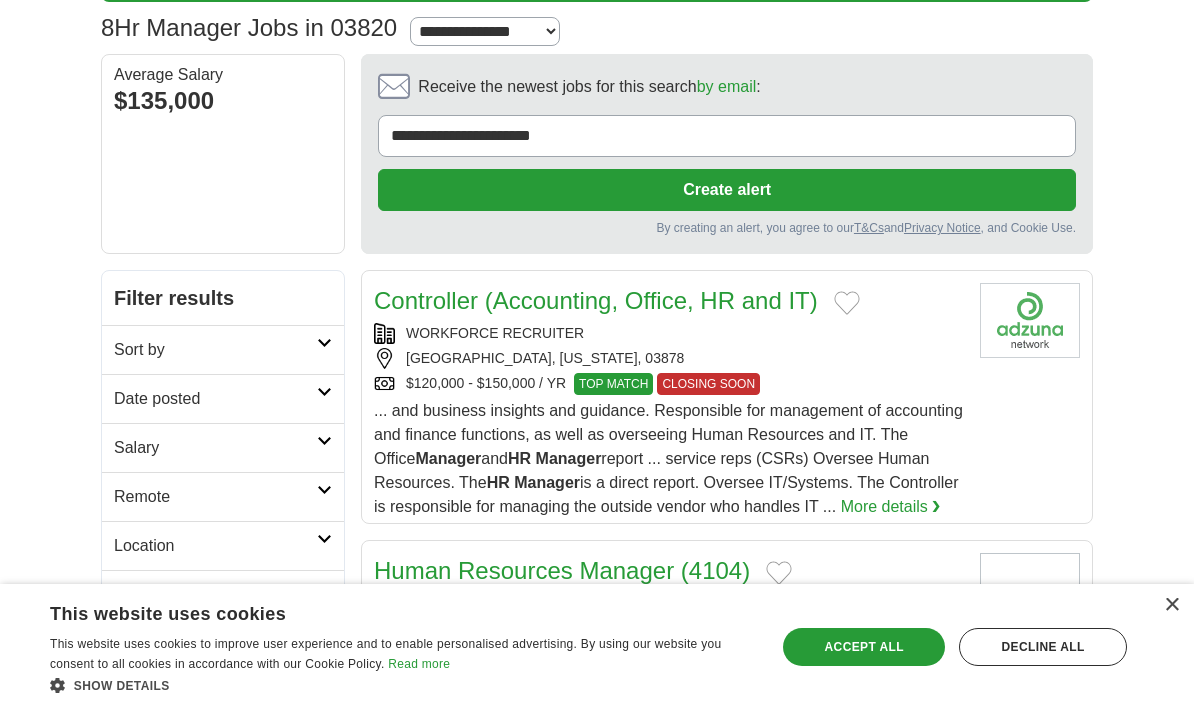 click on "Sort by" at bounding box center [223, 349] 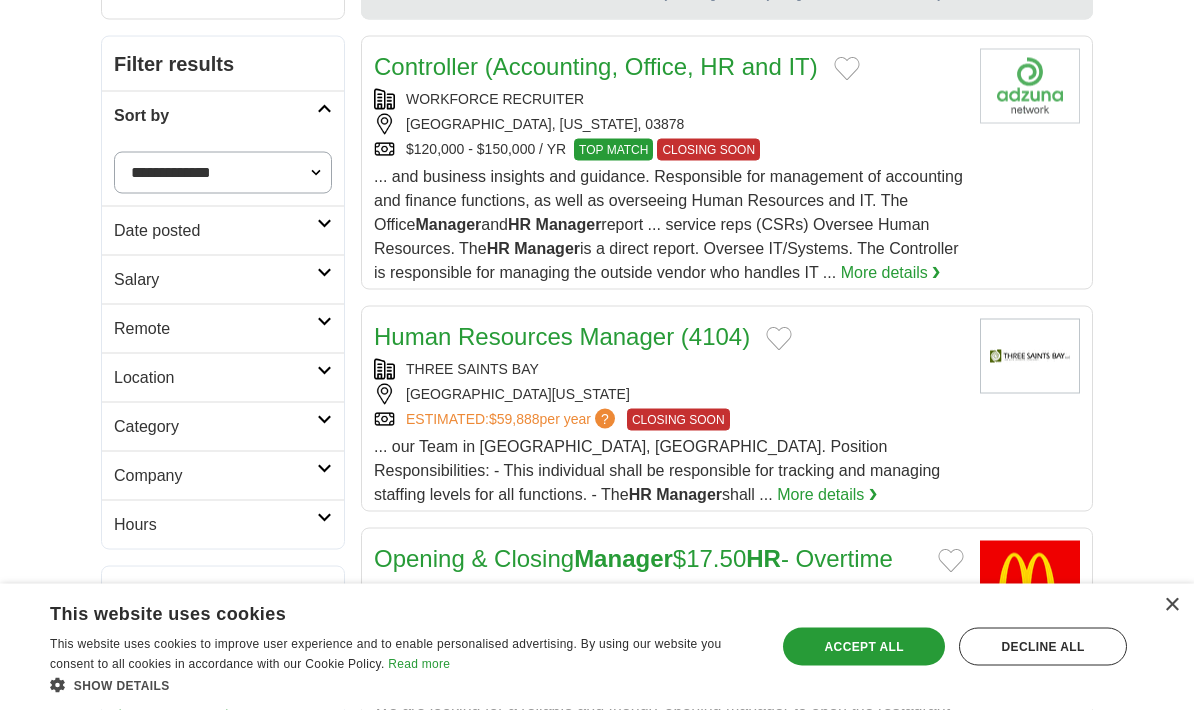 scroll, scrollTop: 368, scrollLeft: 0, axis: vertical 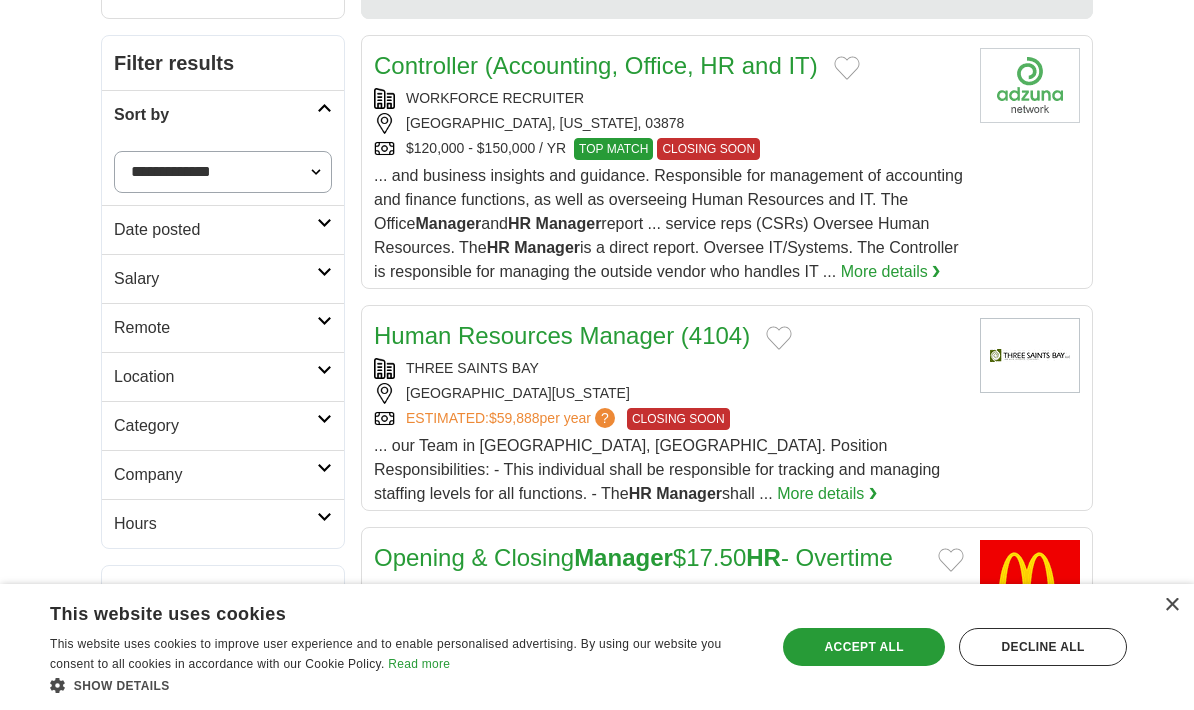 click on "Location" at bounding box center (223, 376) 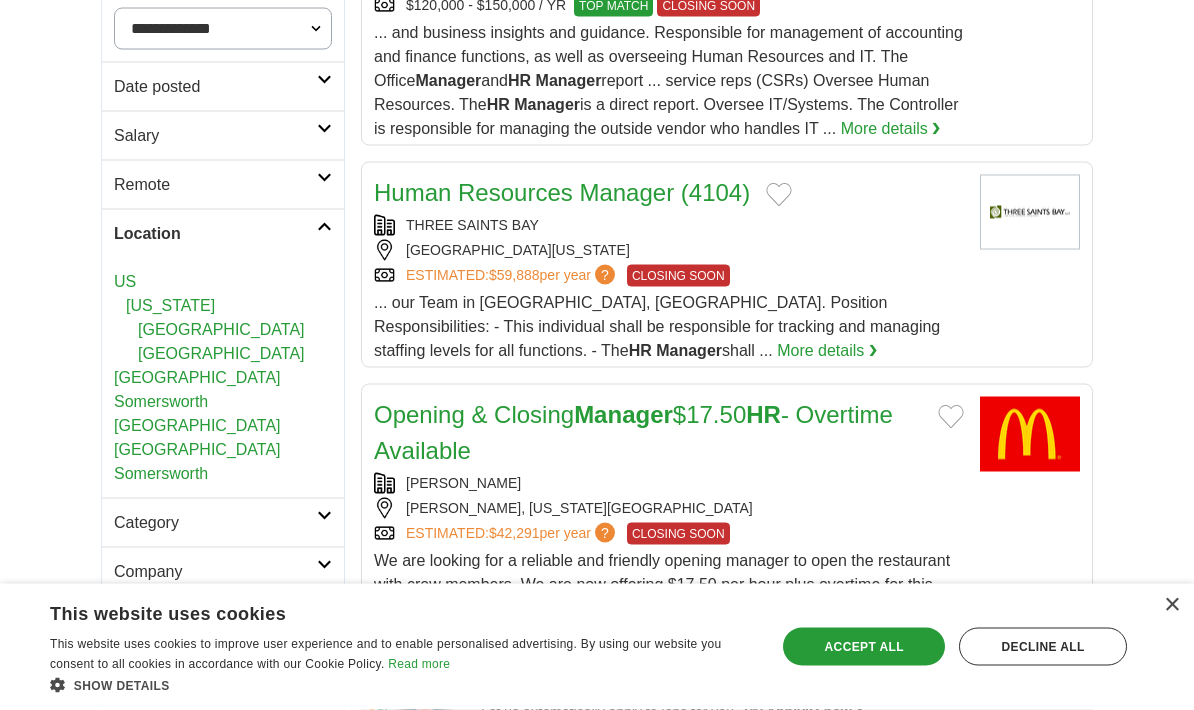 scroll, scrollTop: 518, scrollLeft: 0, axis: vertical 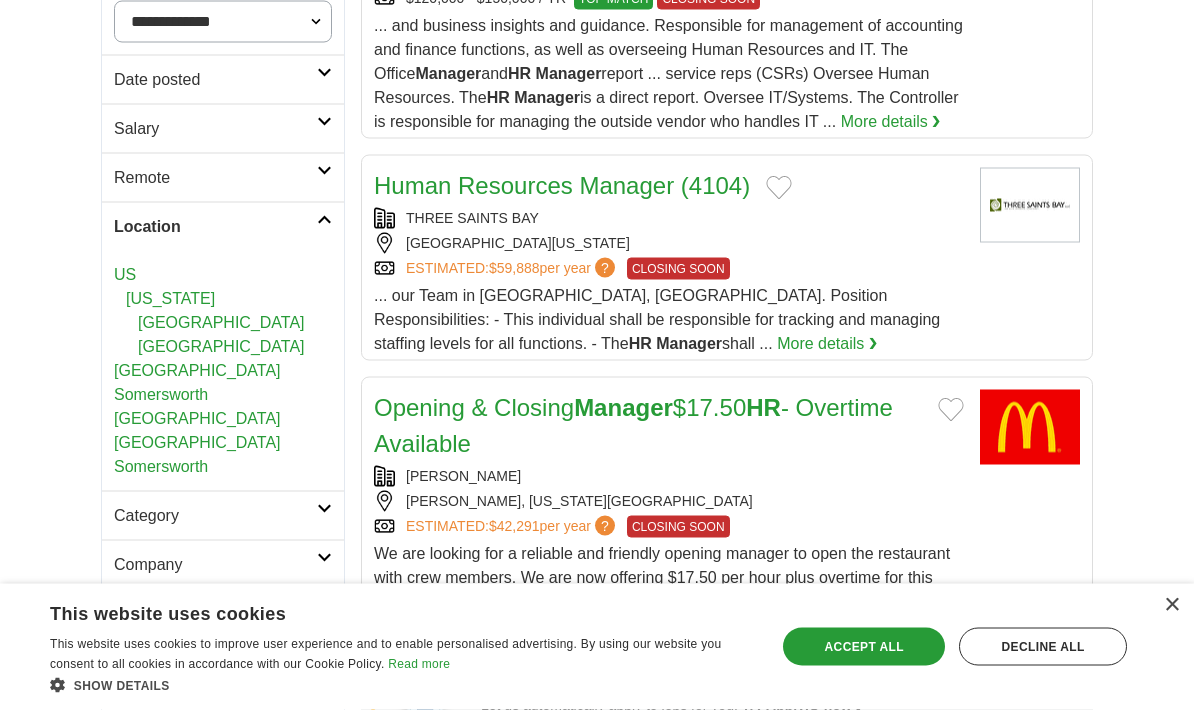 click on "Remote" at bounding box center [215, 178] 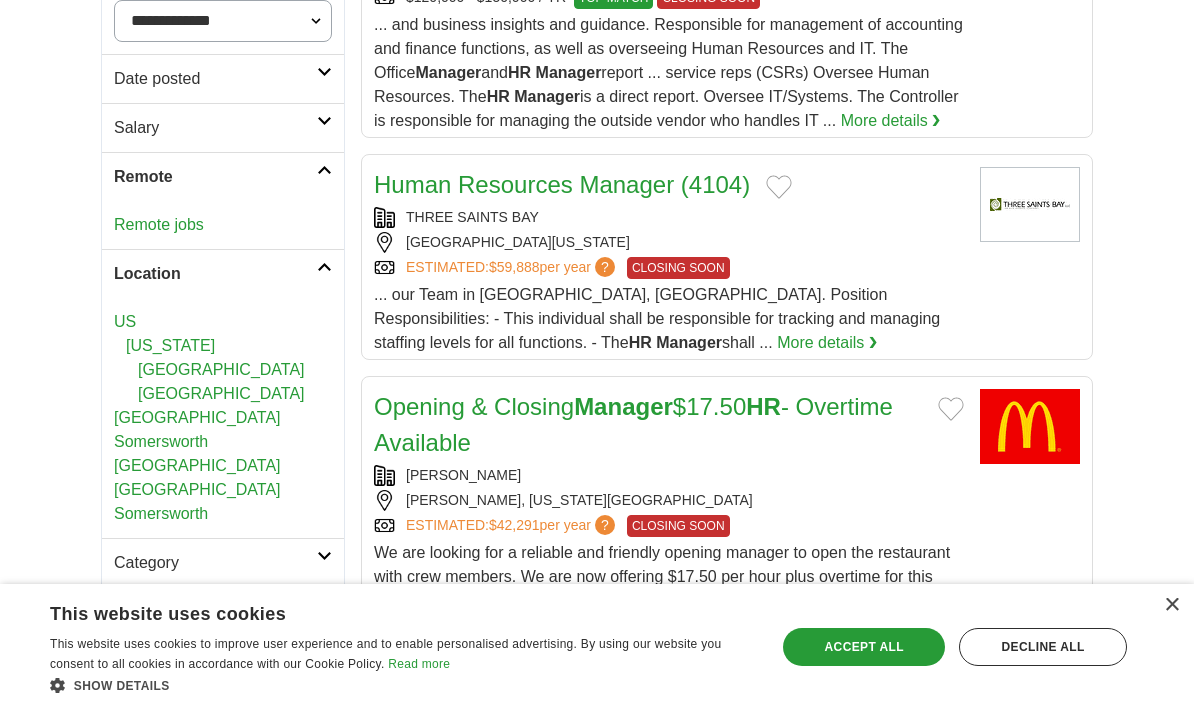 click on "Remote jobs" at bounding box center (159, 224) 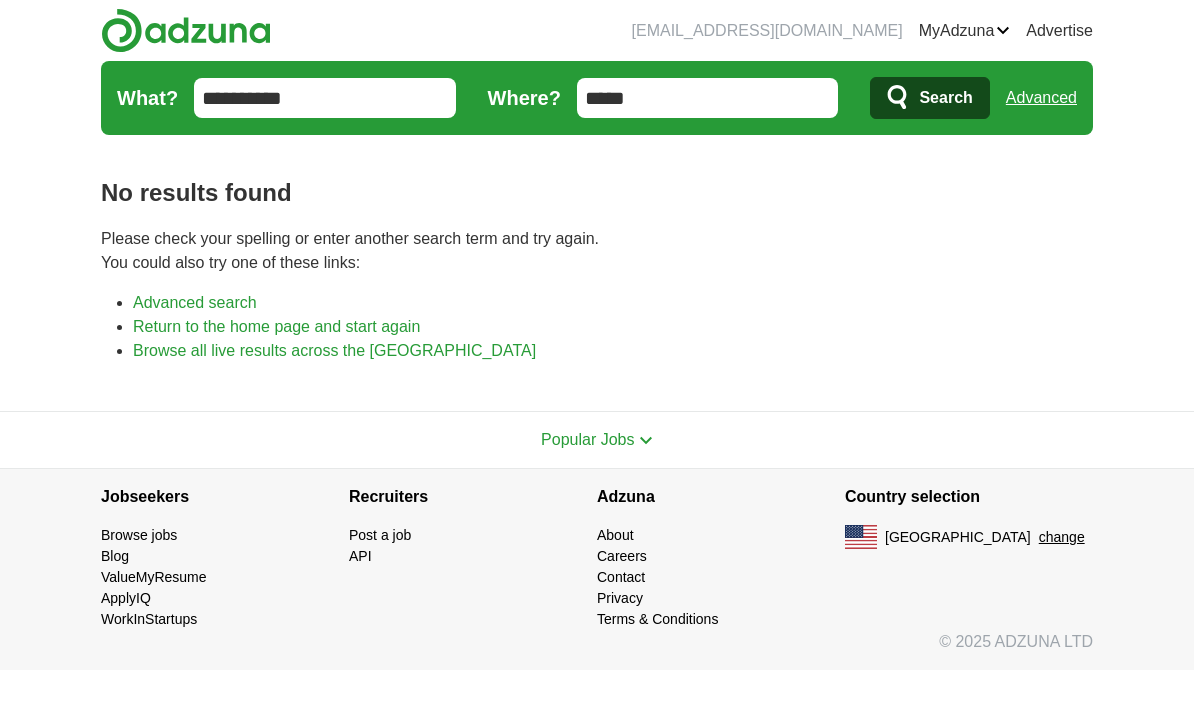 scroll, scrollTop: 0, scrollLeft: 0, axis: both 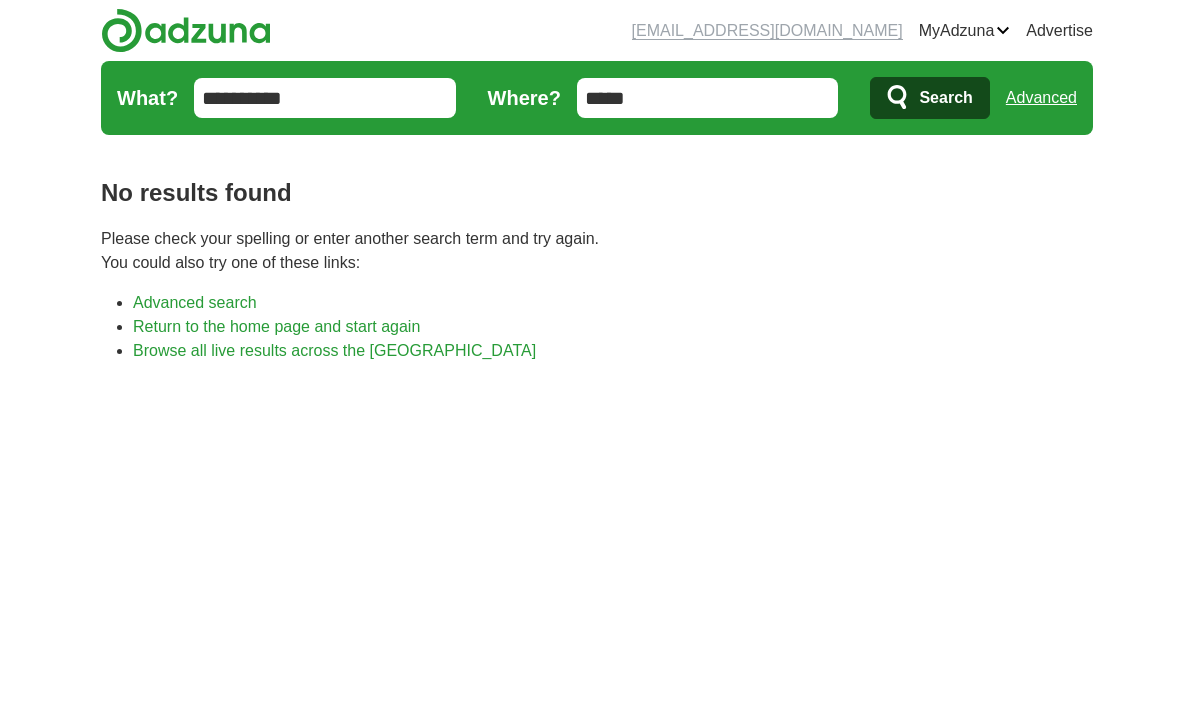 click on "**********" at bounding box center (325, 98) 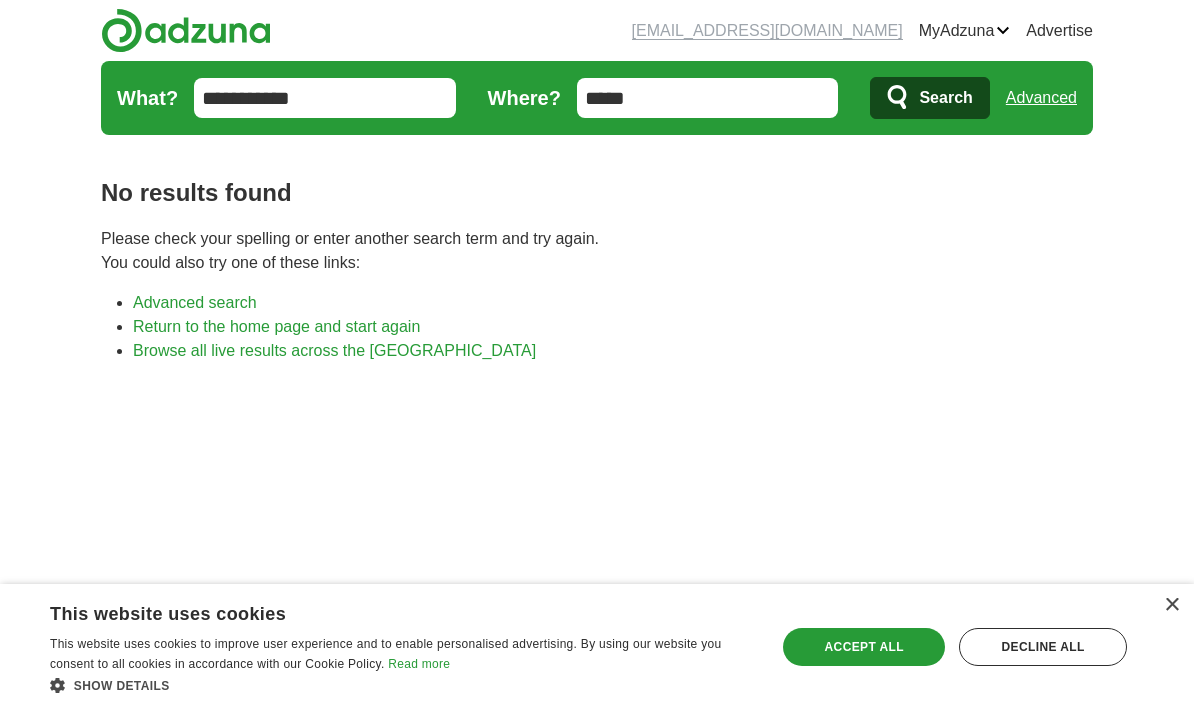 type on "**********" 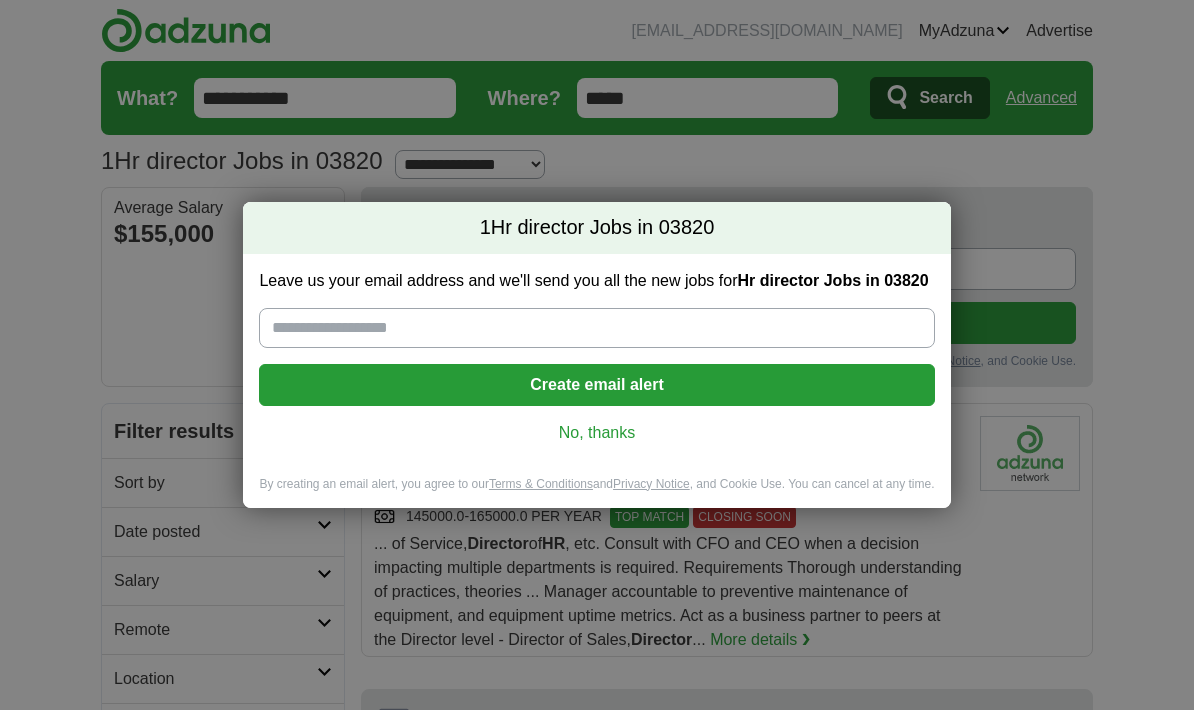 scroll, scrollTop: 0, scrollLeft: 0, axis: both 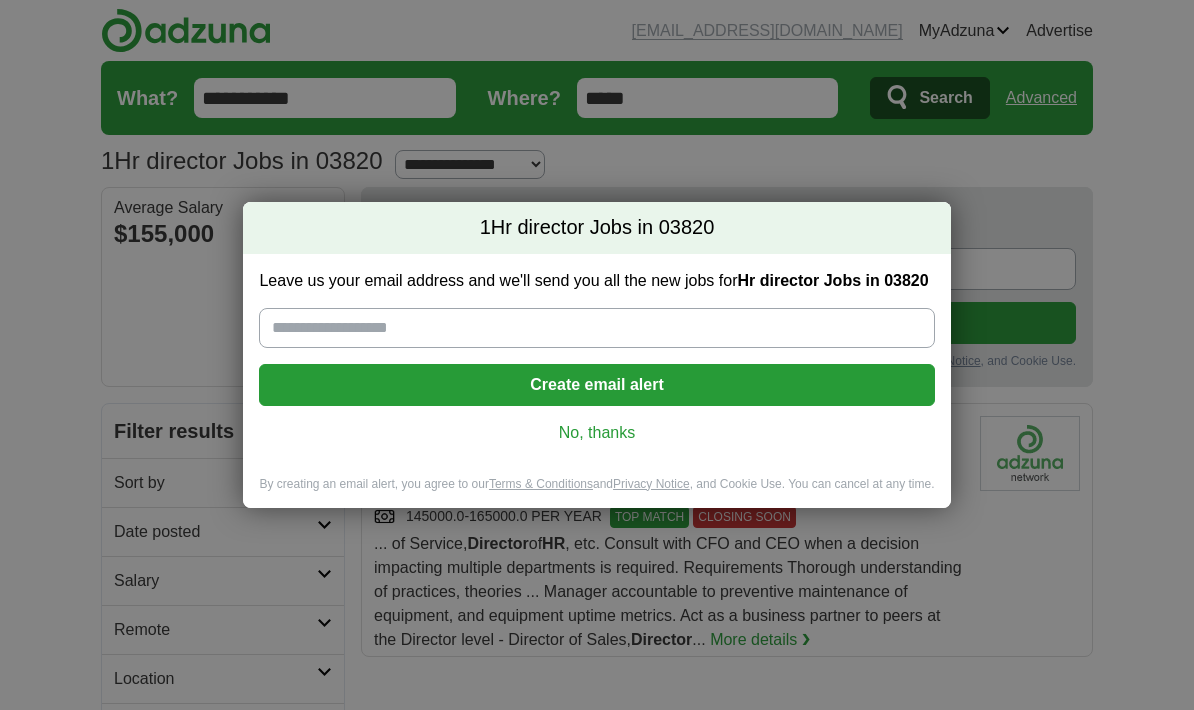 click on "Leave us your email address and we'll send you all the new jobs for  Hr director  Jobs in 03820" at bounding box center [596, 328] 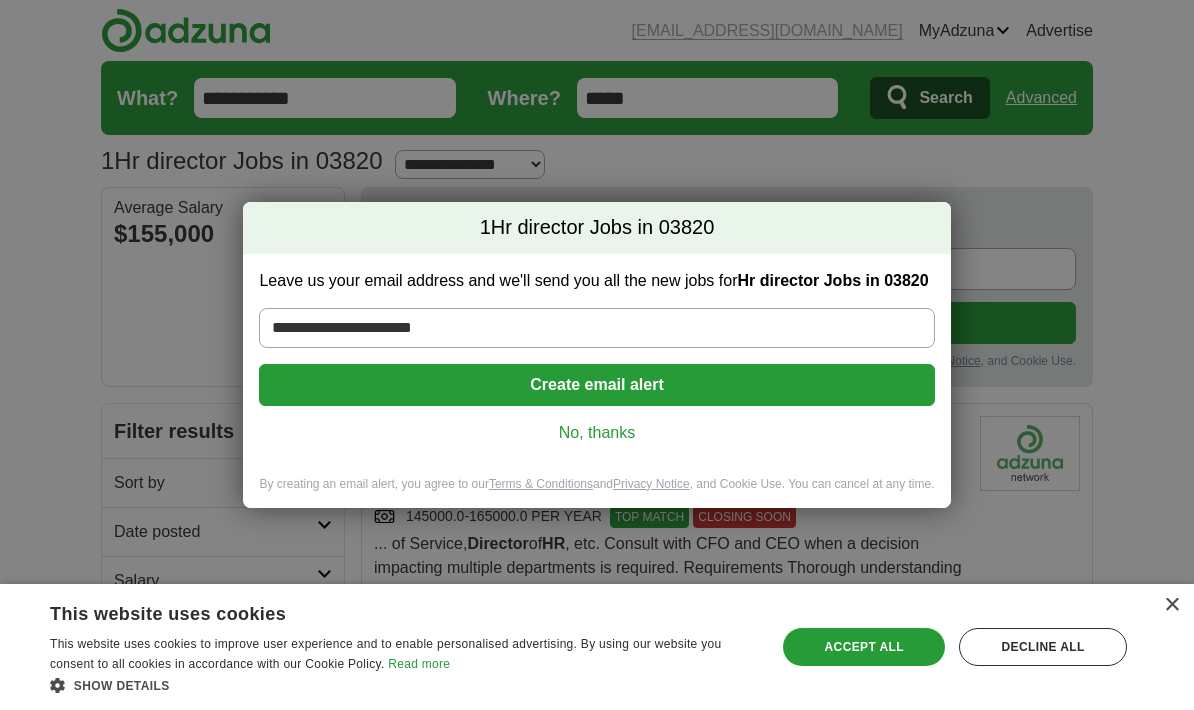type on "**********" 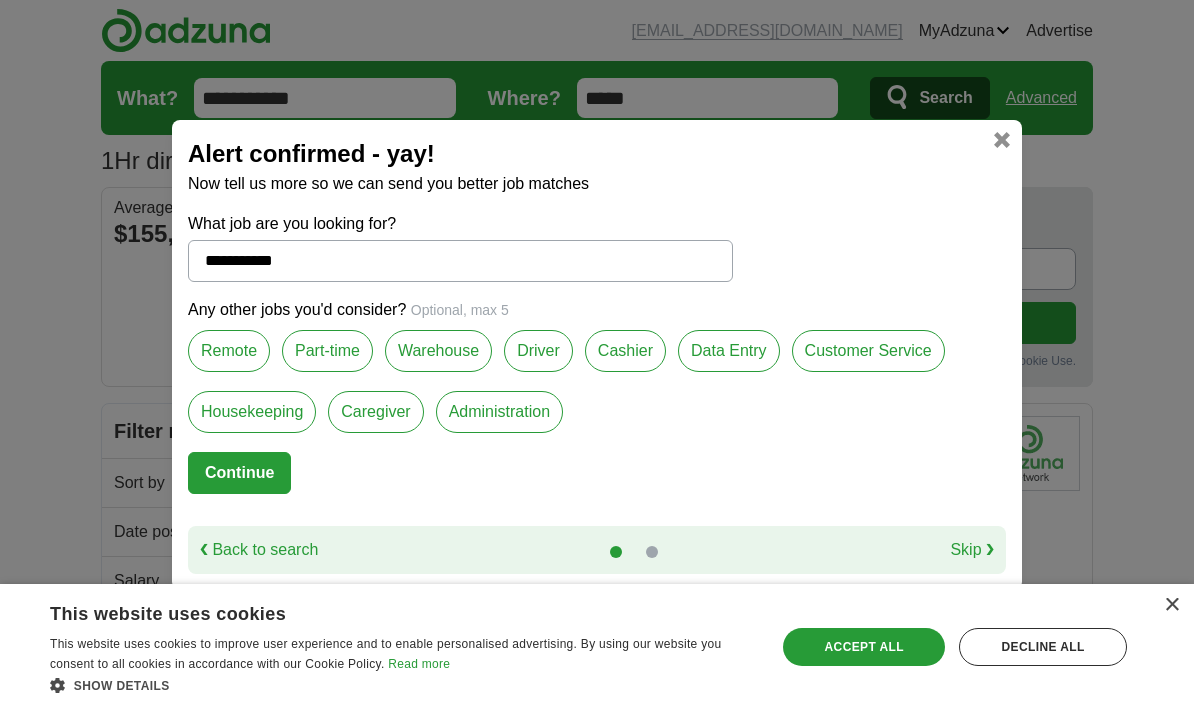 click at bounding box center [1002, 140] 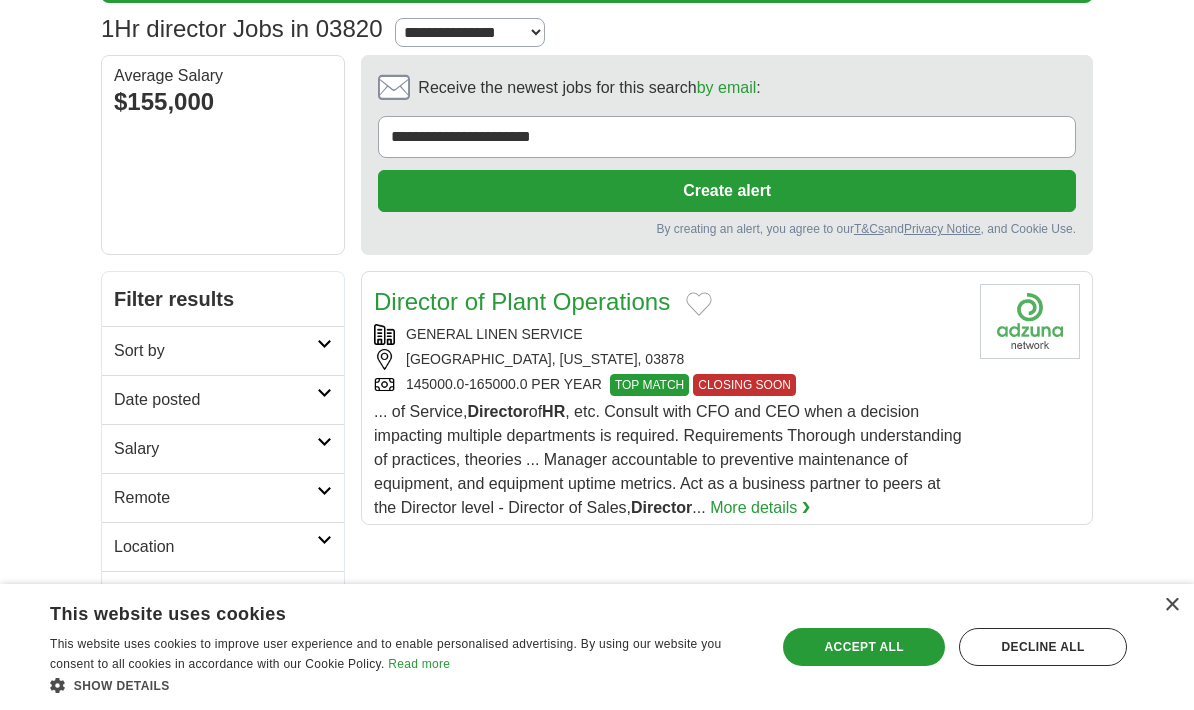 scroll, scrollTop: 0, scrollLeft: 0, axis: both 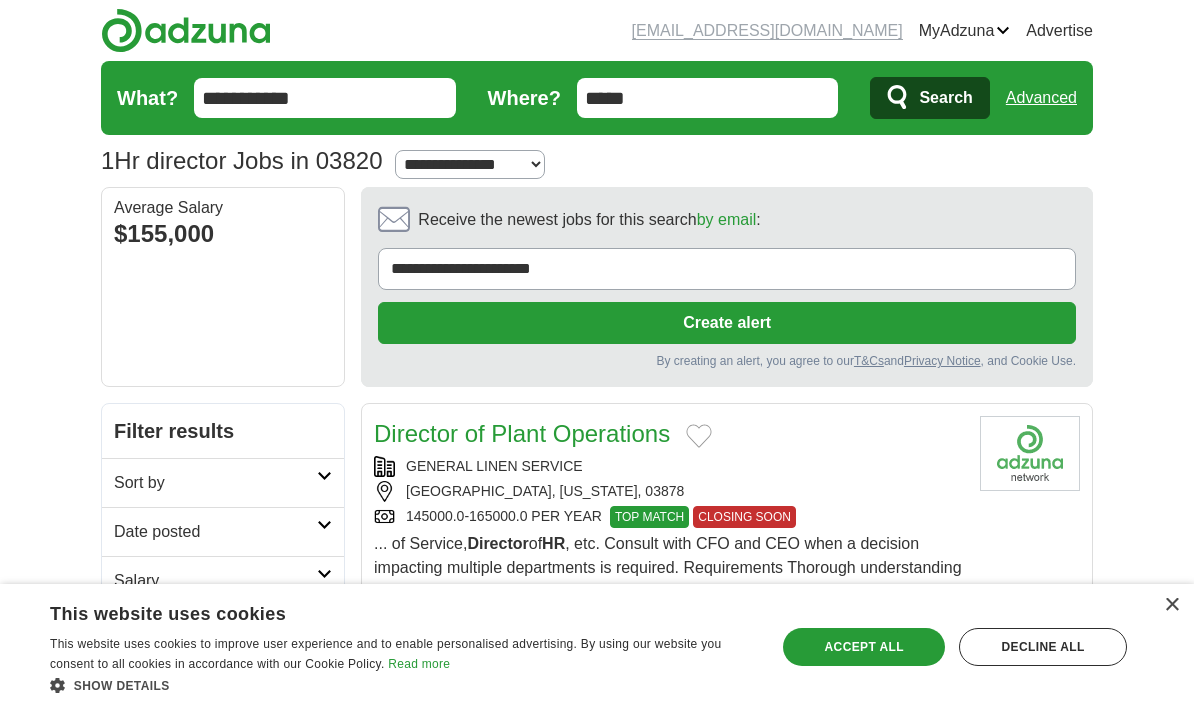click on "**********" at bounding box center [325, 98] 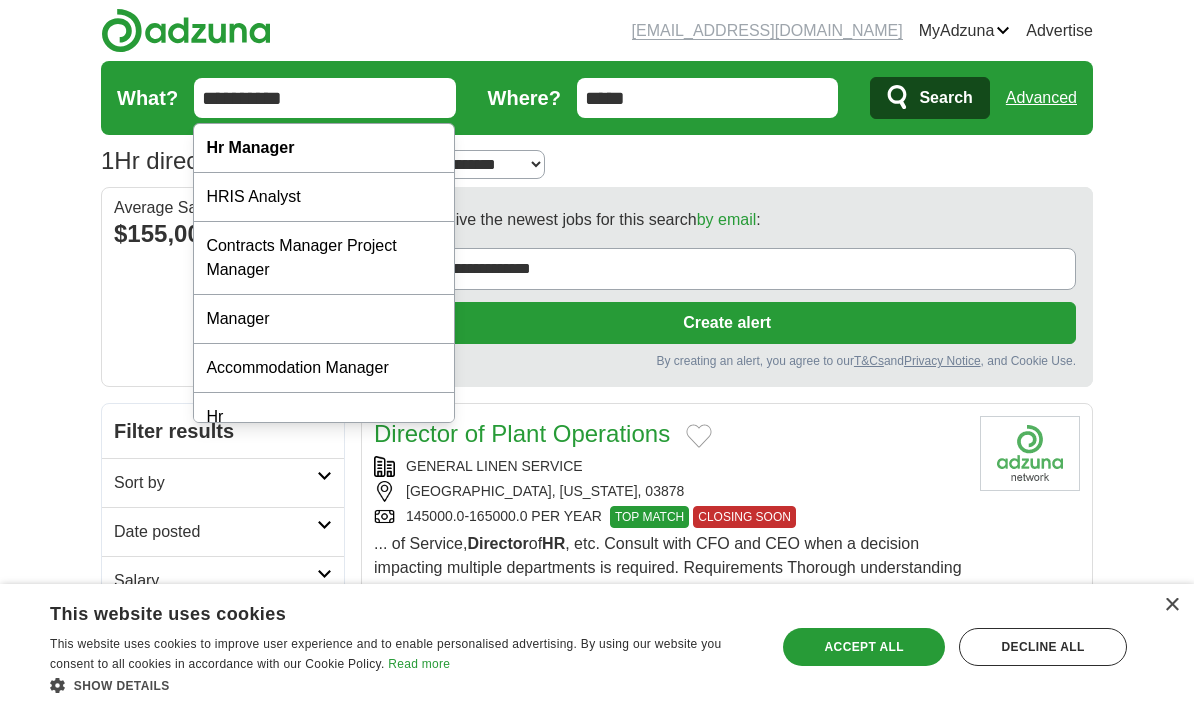 type on "**********" 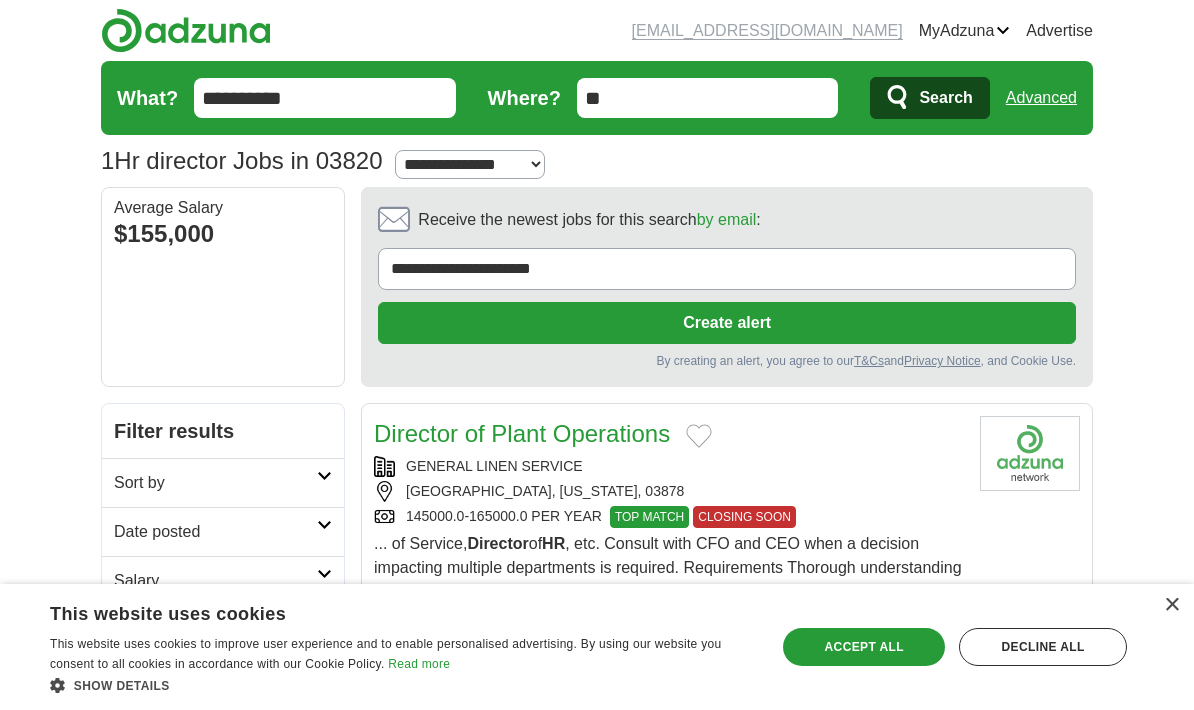 type on "*" 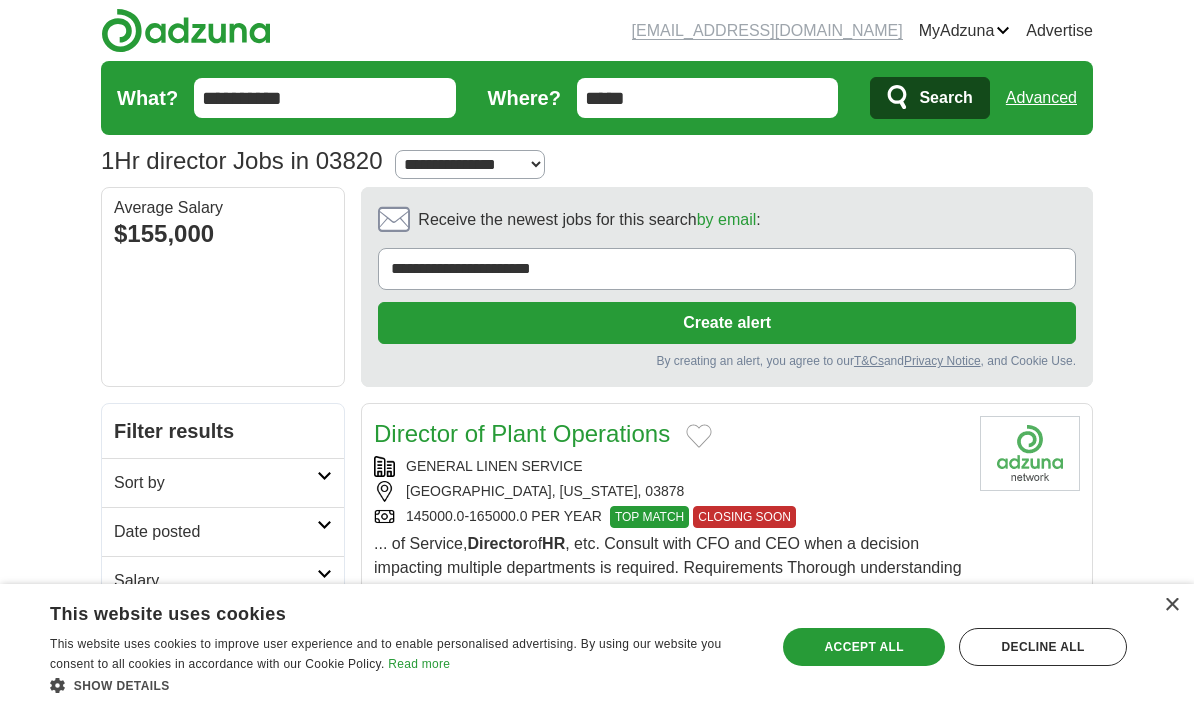 type on "*****" 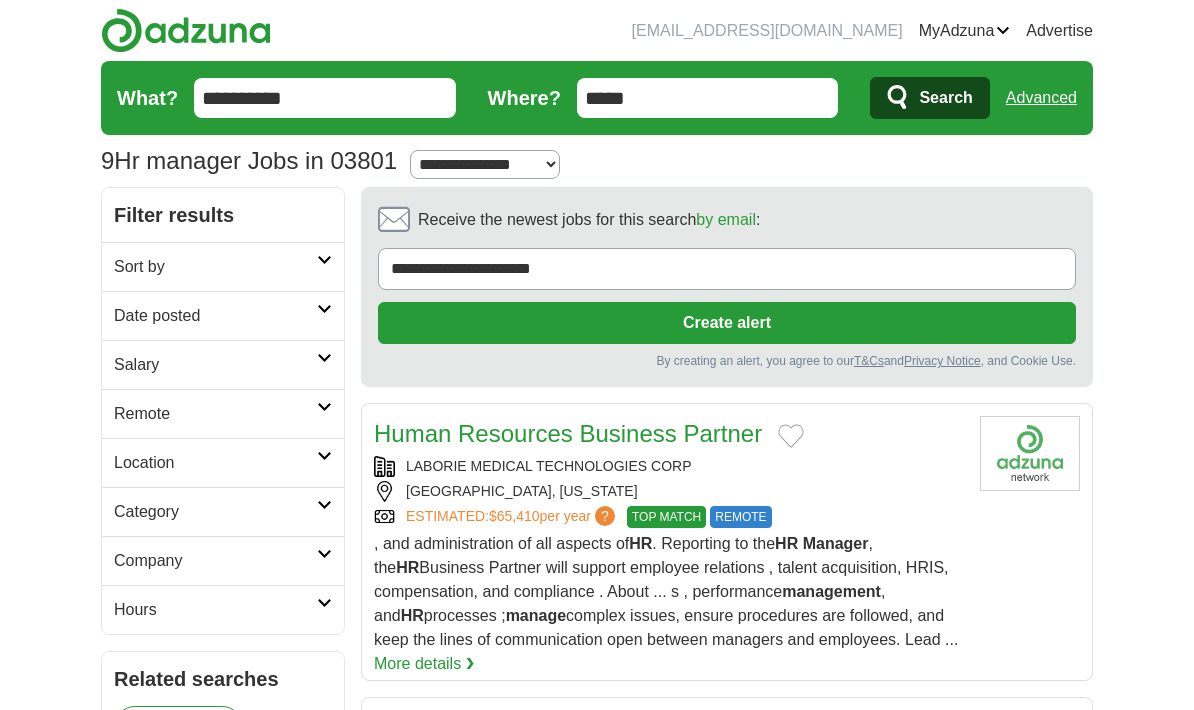 scroll, scrollTop: 0, scrollLeft: 0, axis: both 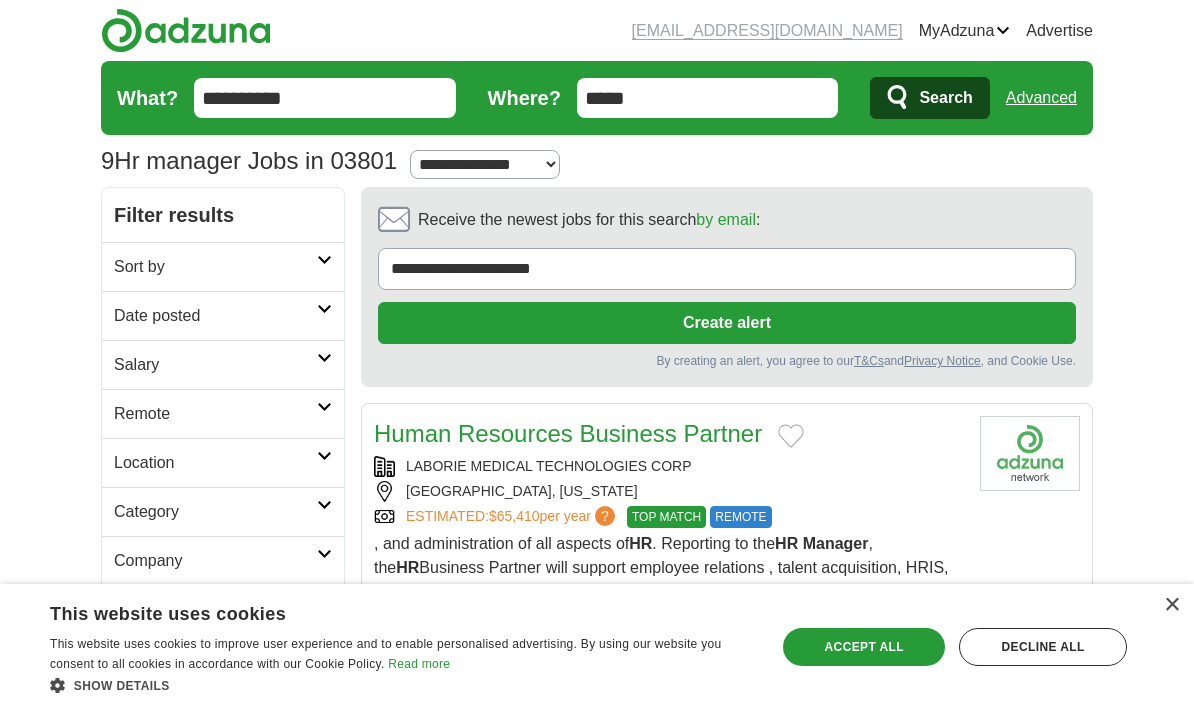 click on "**********" at bounding box center [485, 164] 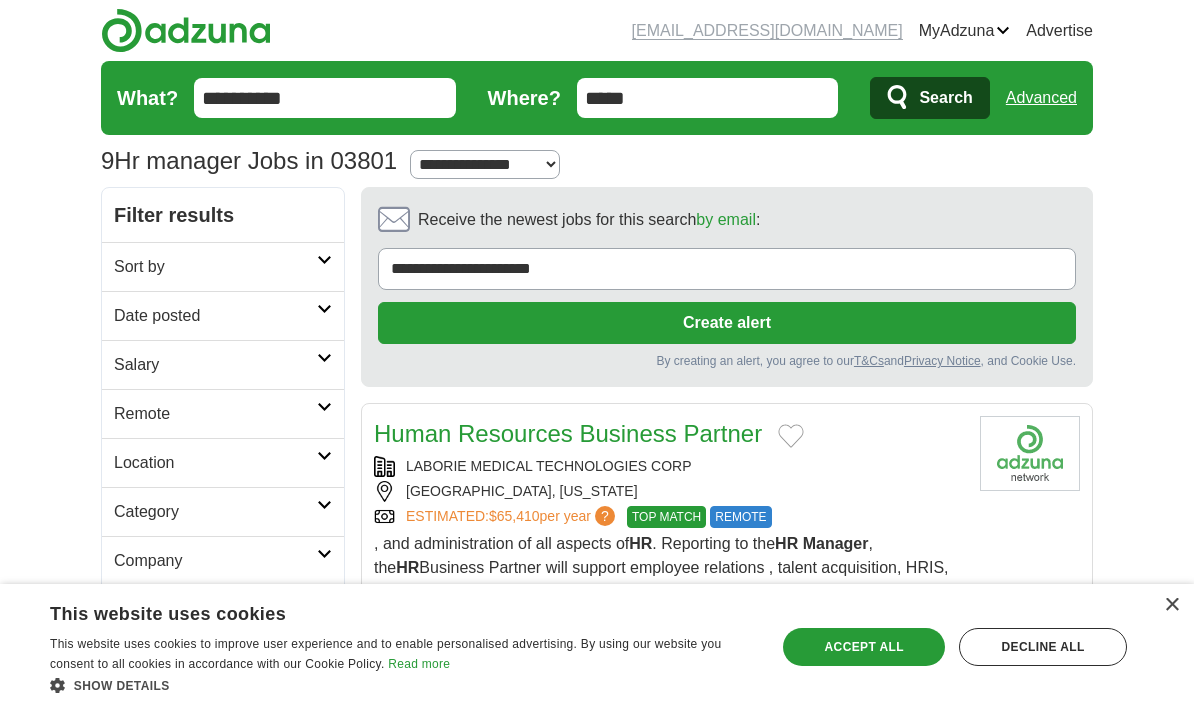 select on "**" 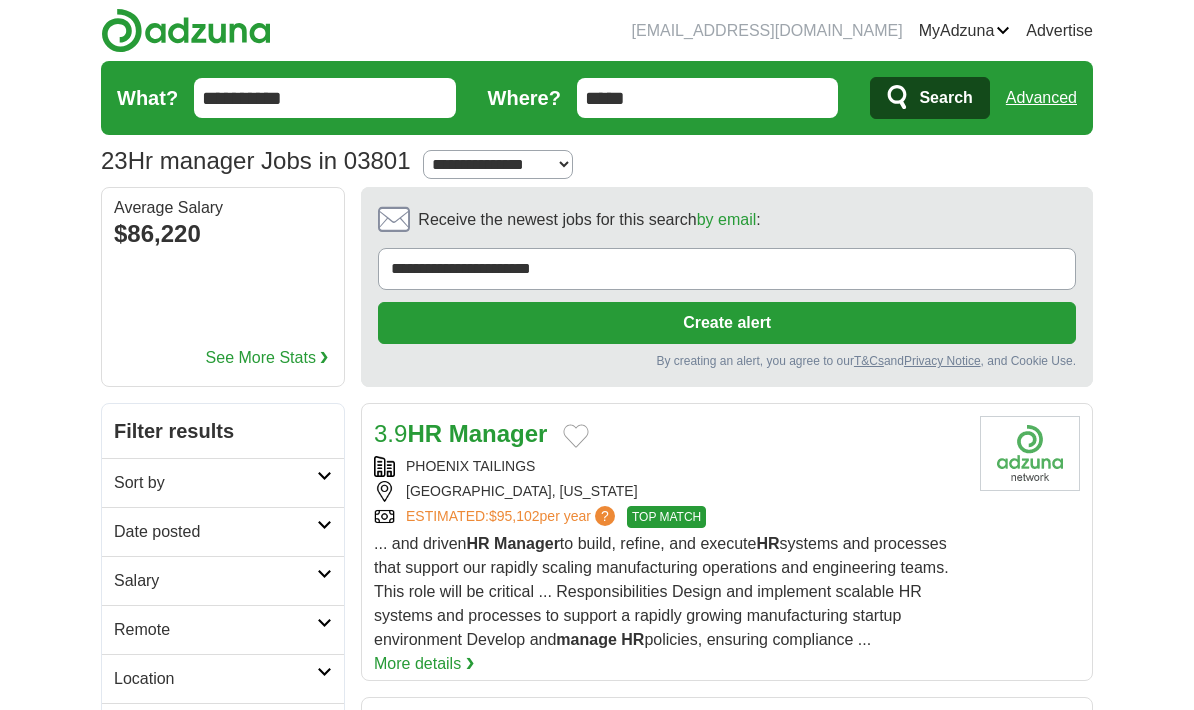 scroll, scrollTop: 0, scrollLeft: 0, axis: both 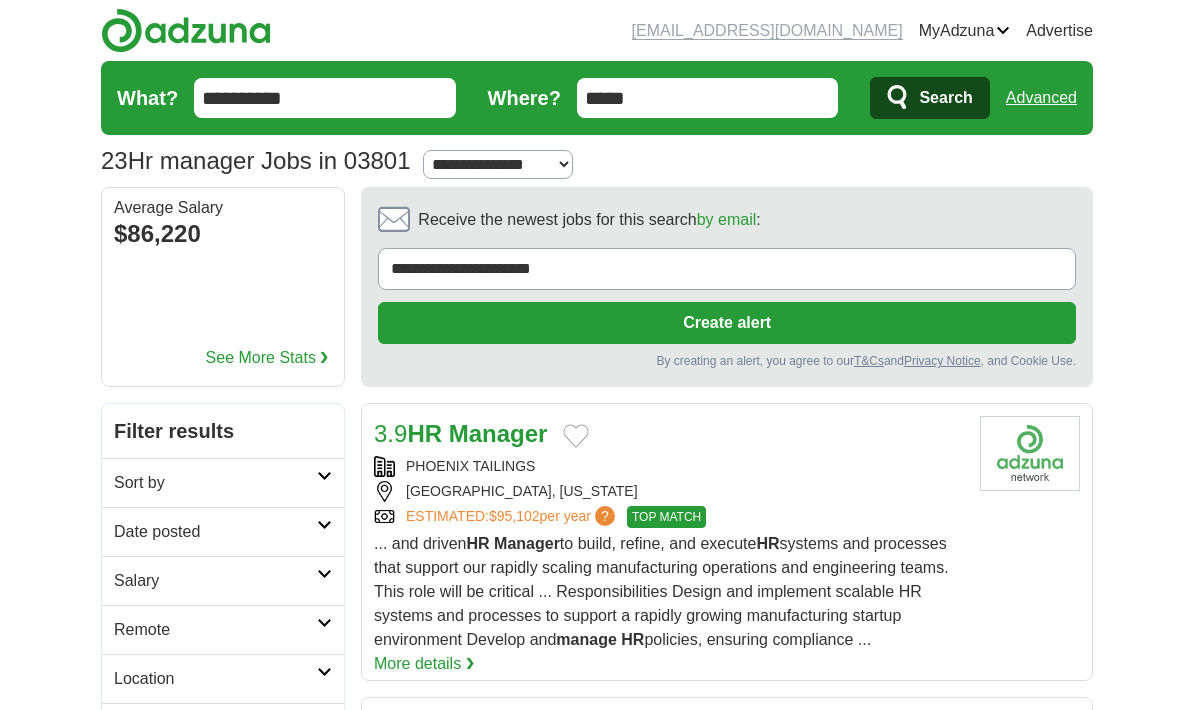 click on "Create alert" at bounding box center [727, 323] 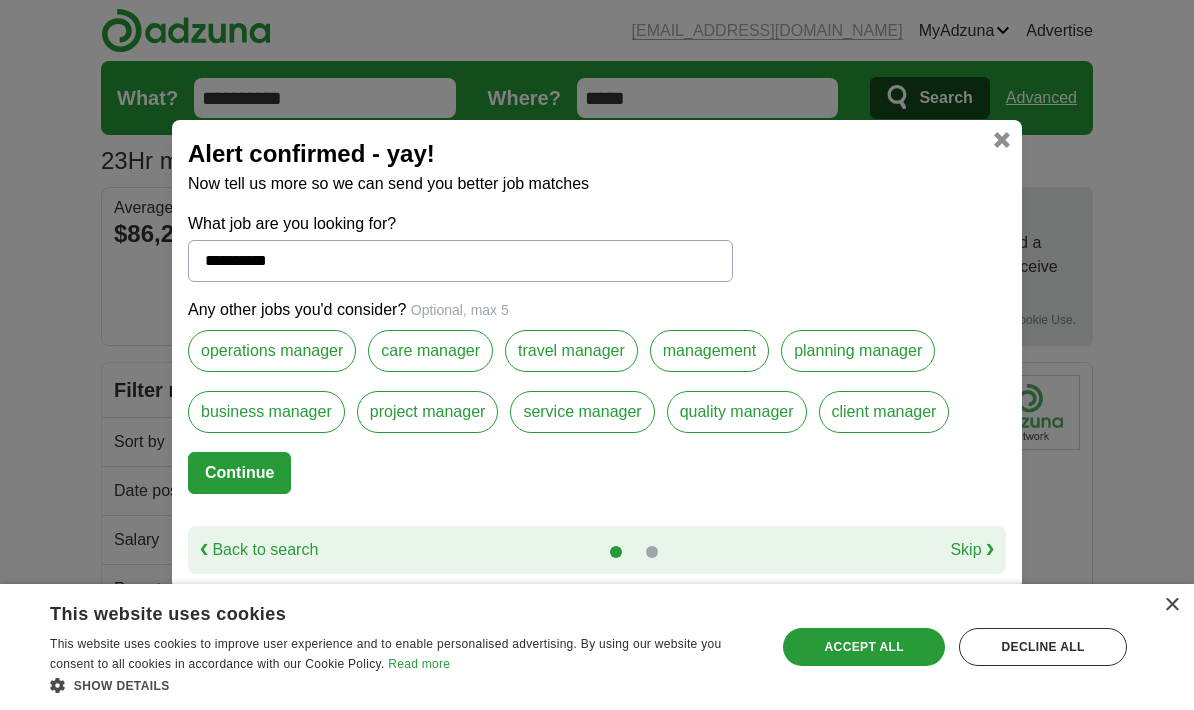 click at bounding box center (1002, 140) 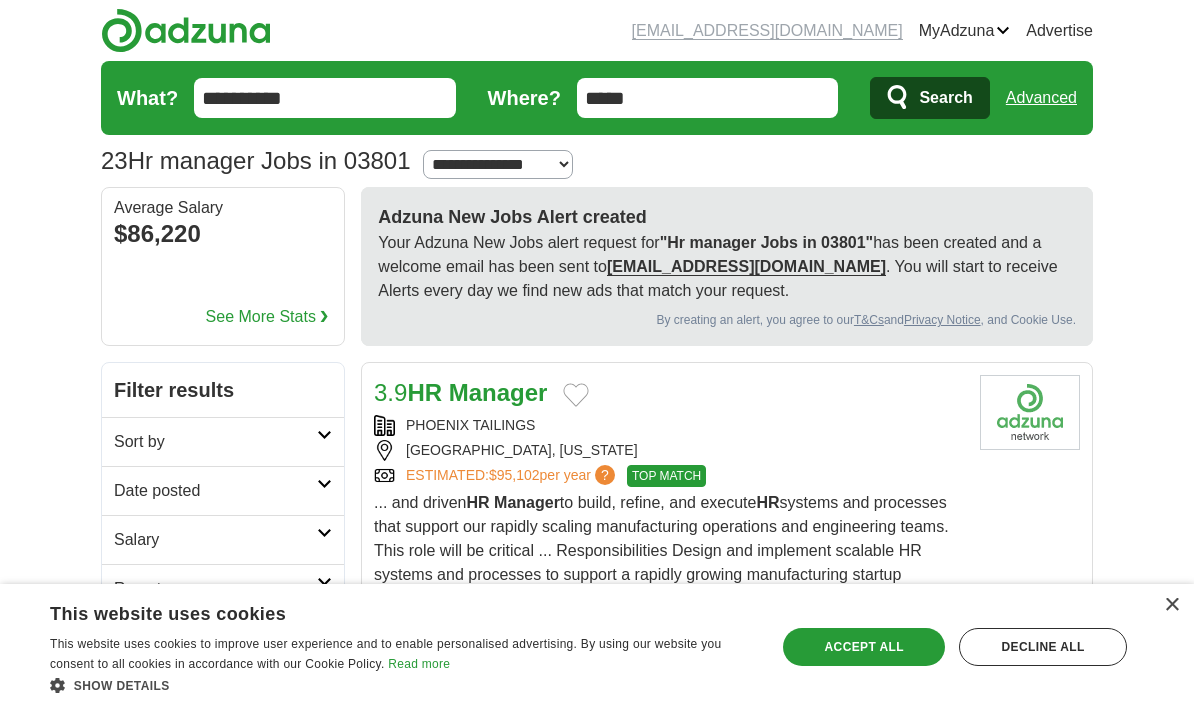 click on "**********" at bounding box center [325, 98] 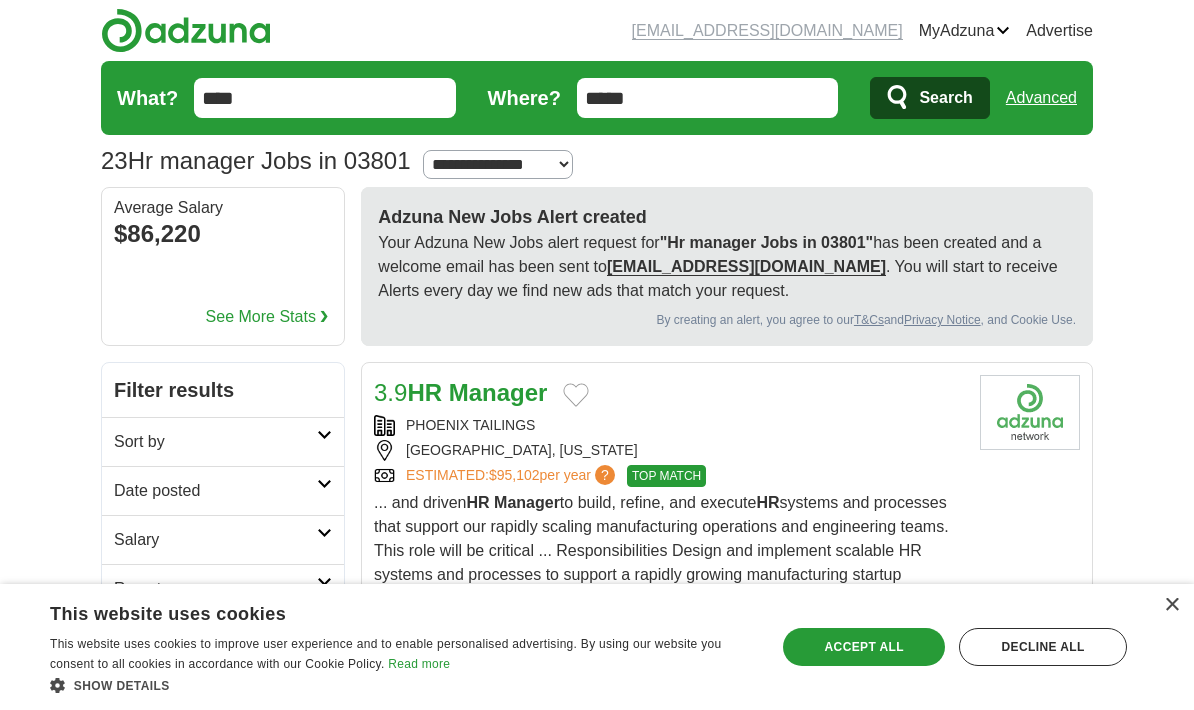 type on "****" 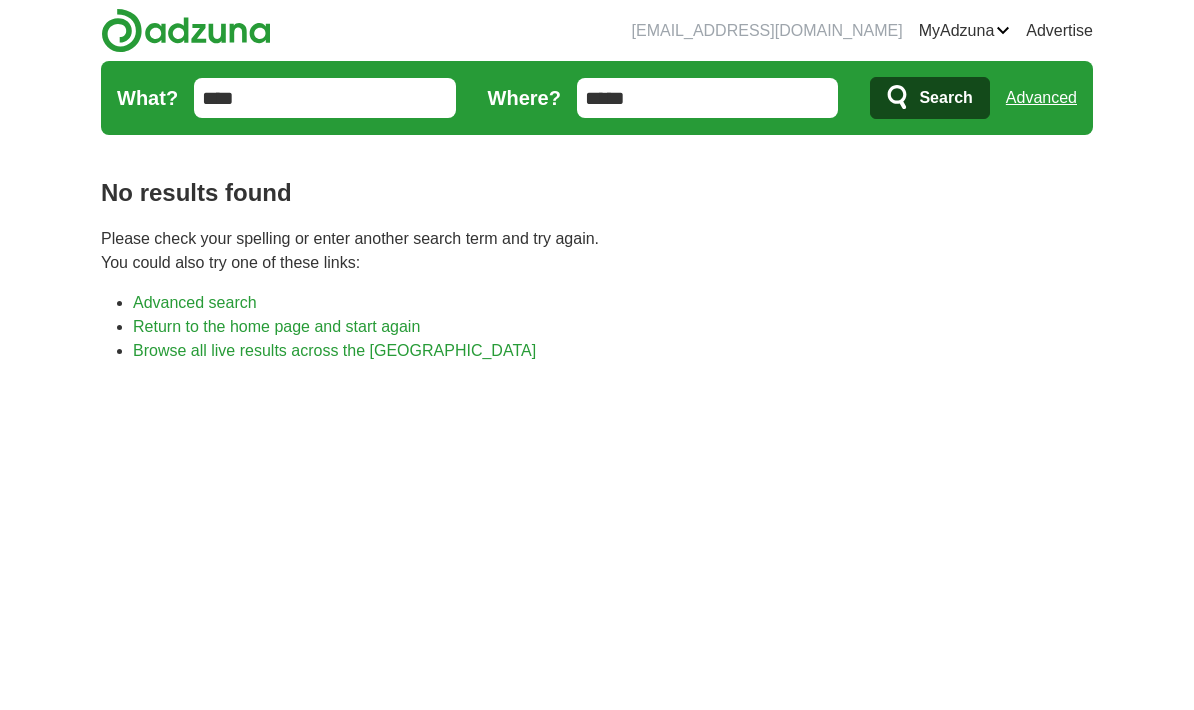scroll, scrollTop: 0, scrollLeft: 0, axis: both 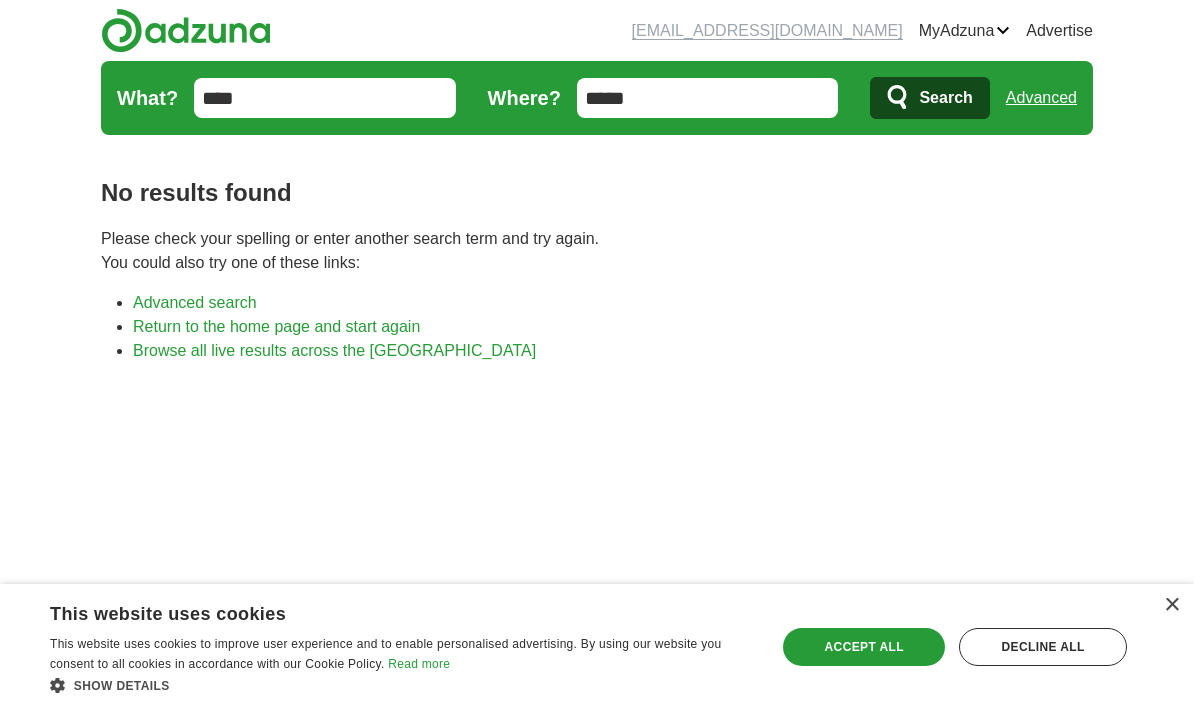 click on "****" at bounding box center [325, 98] 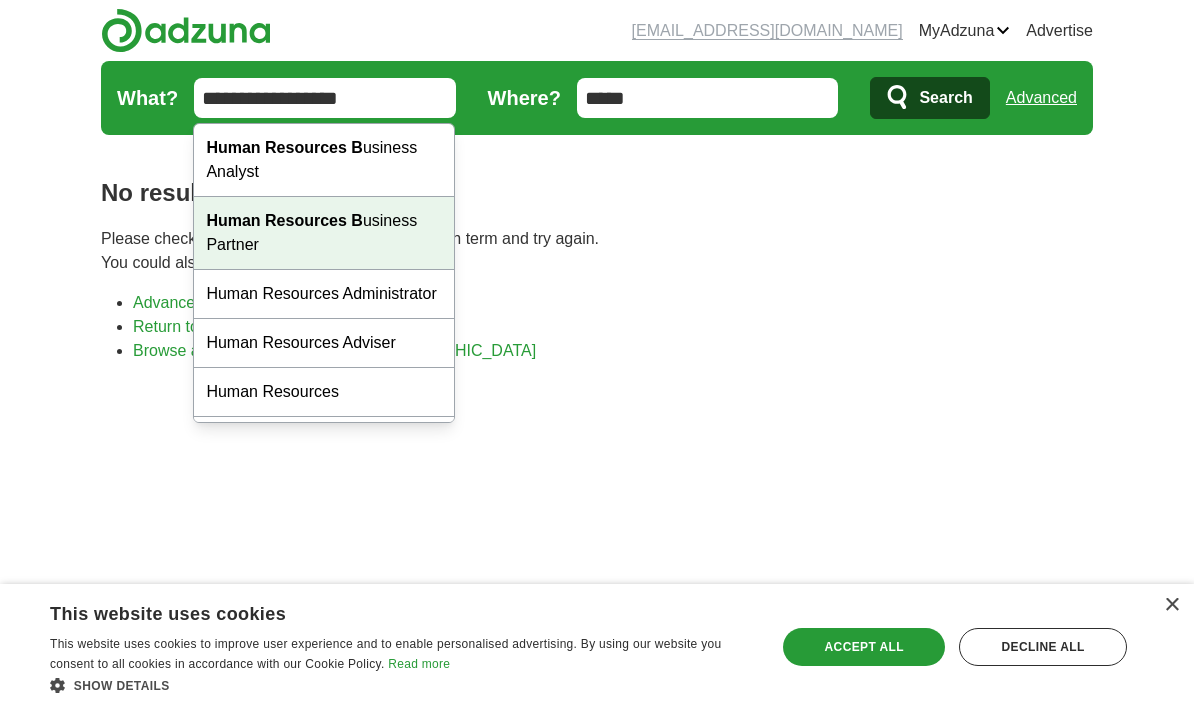 click on "Human Resources B usiness Partner" at bounding box center [324, 233] 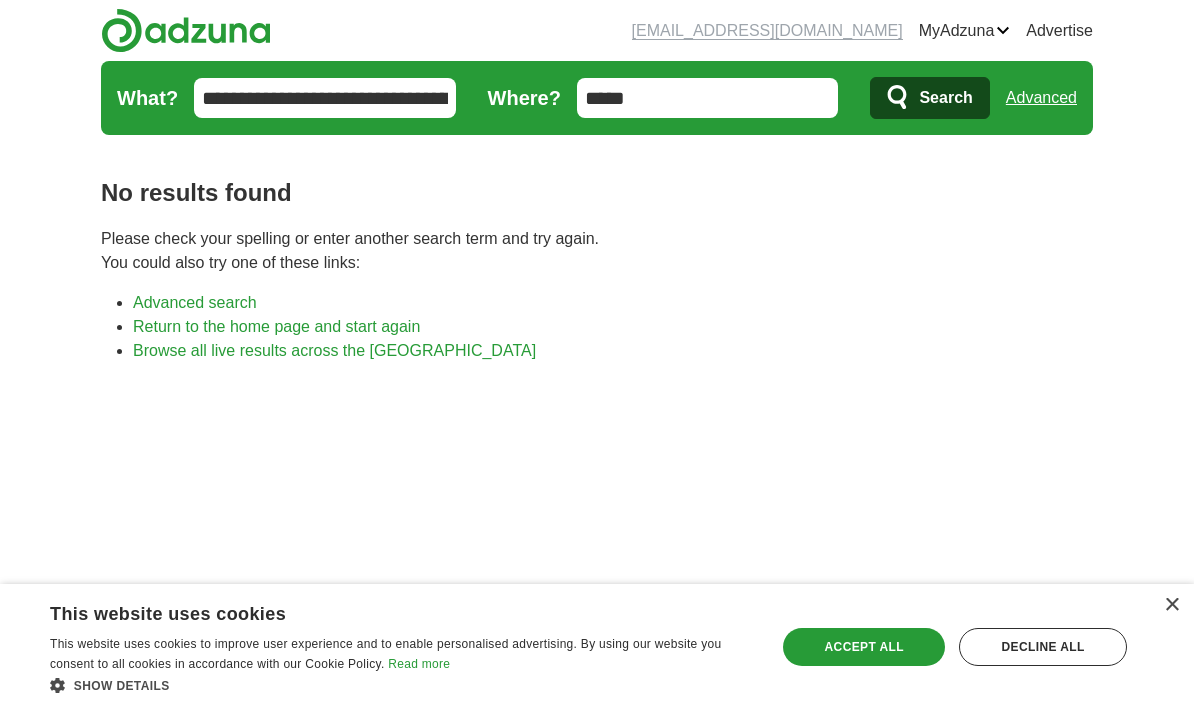 click on "Search" at bounding box center [945, 98] 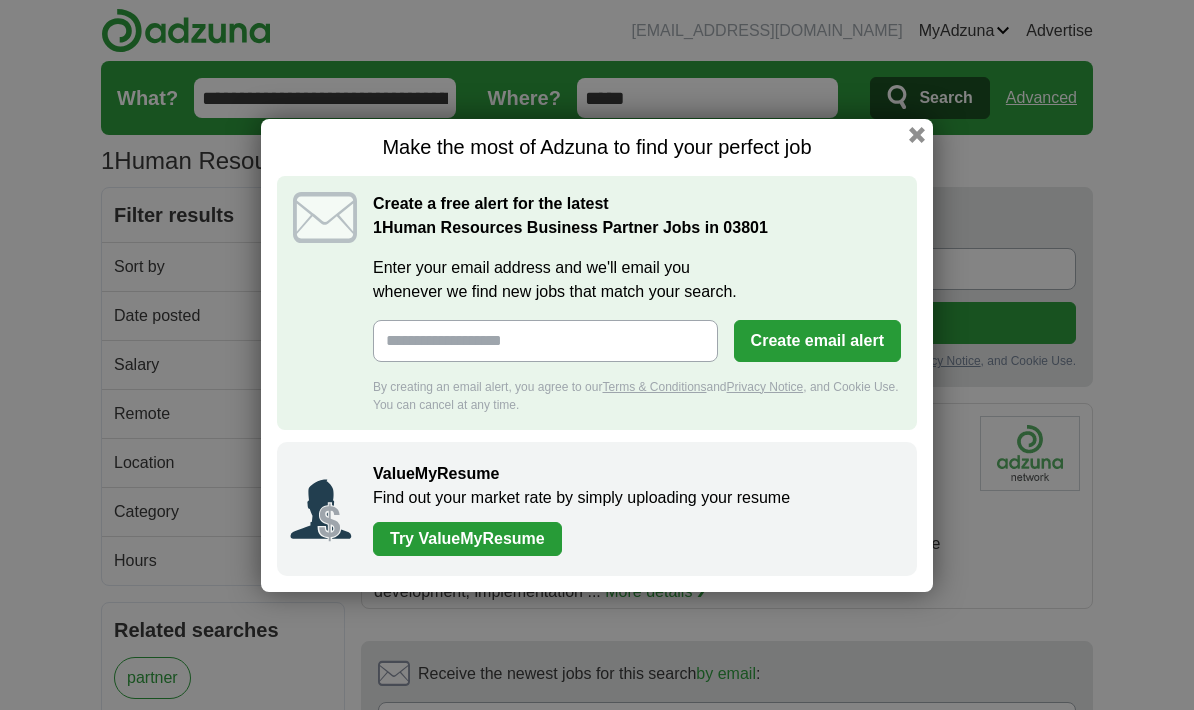 scroll, scrollTop: 0, scrollLeft: 0, axis: both 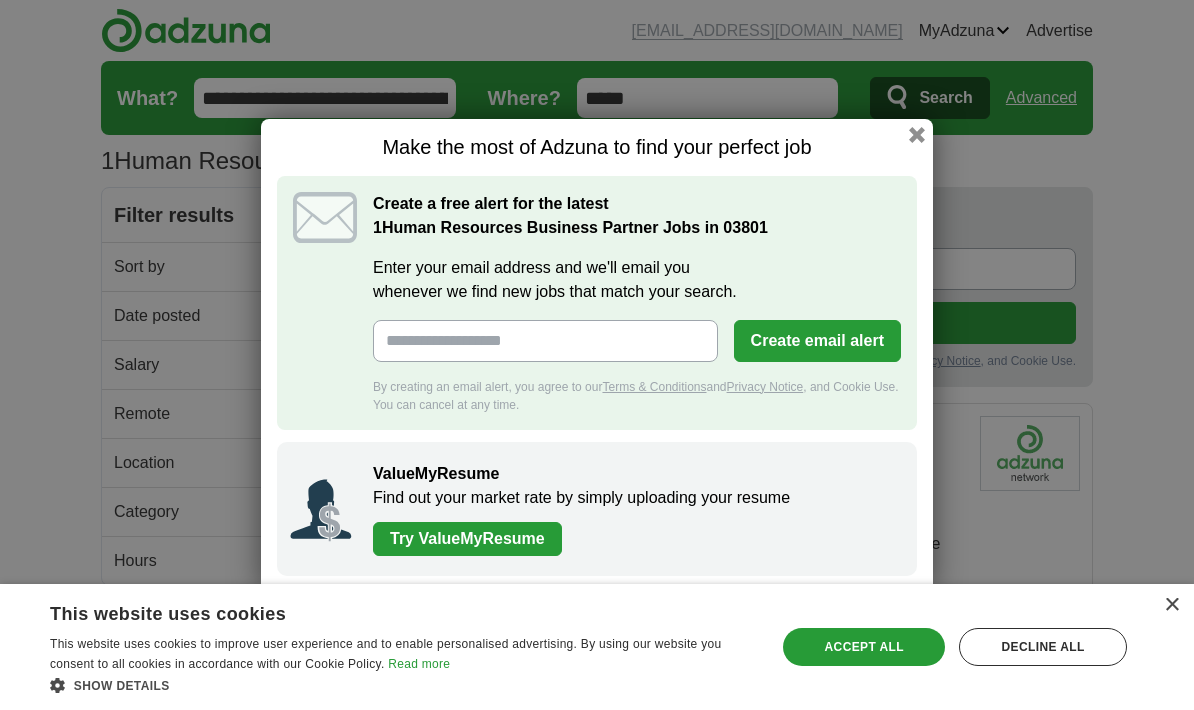 click on "Enter your email address and we'll email you whenever we find new jobs that match your search." at bounding box center [545, 341] 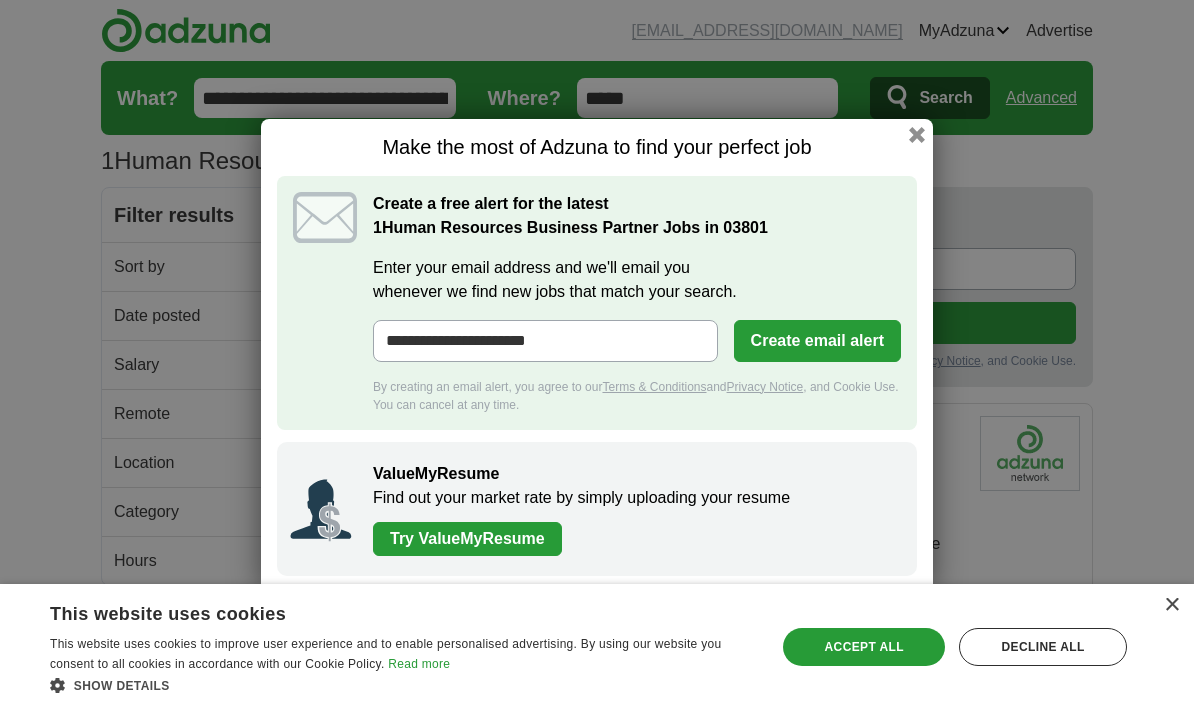 type on "**********" 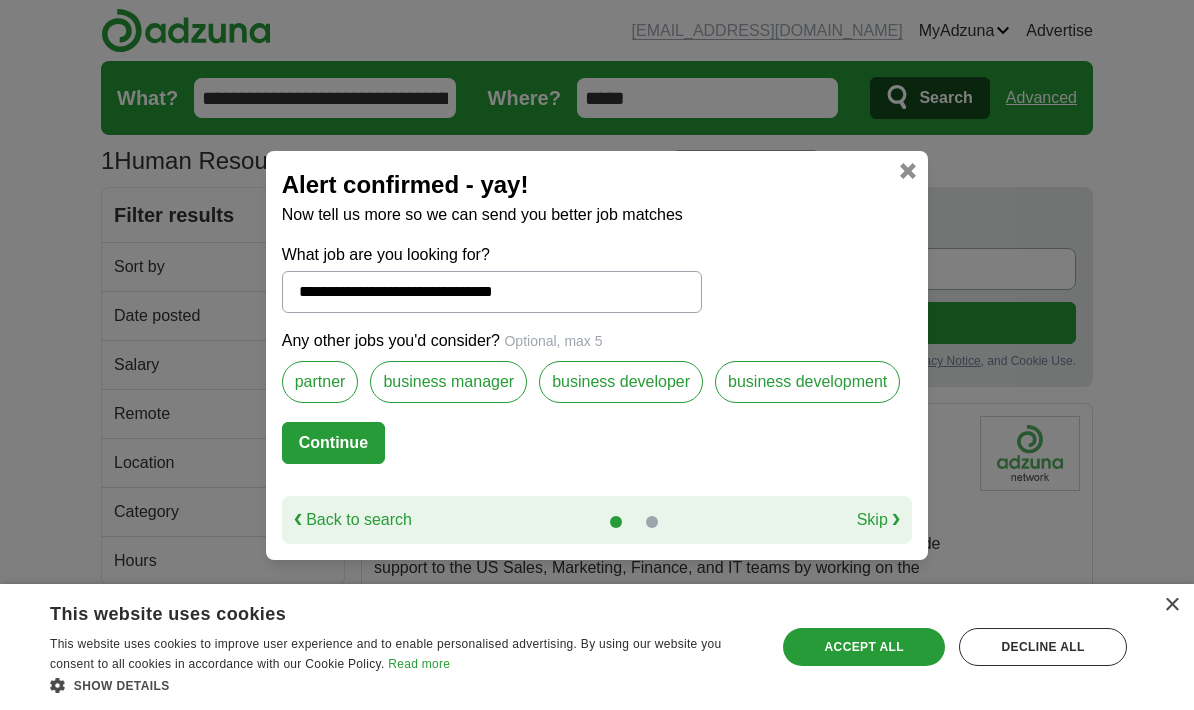 click at bounding box center (908, 171) 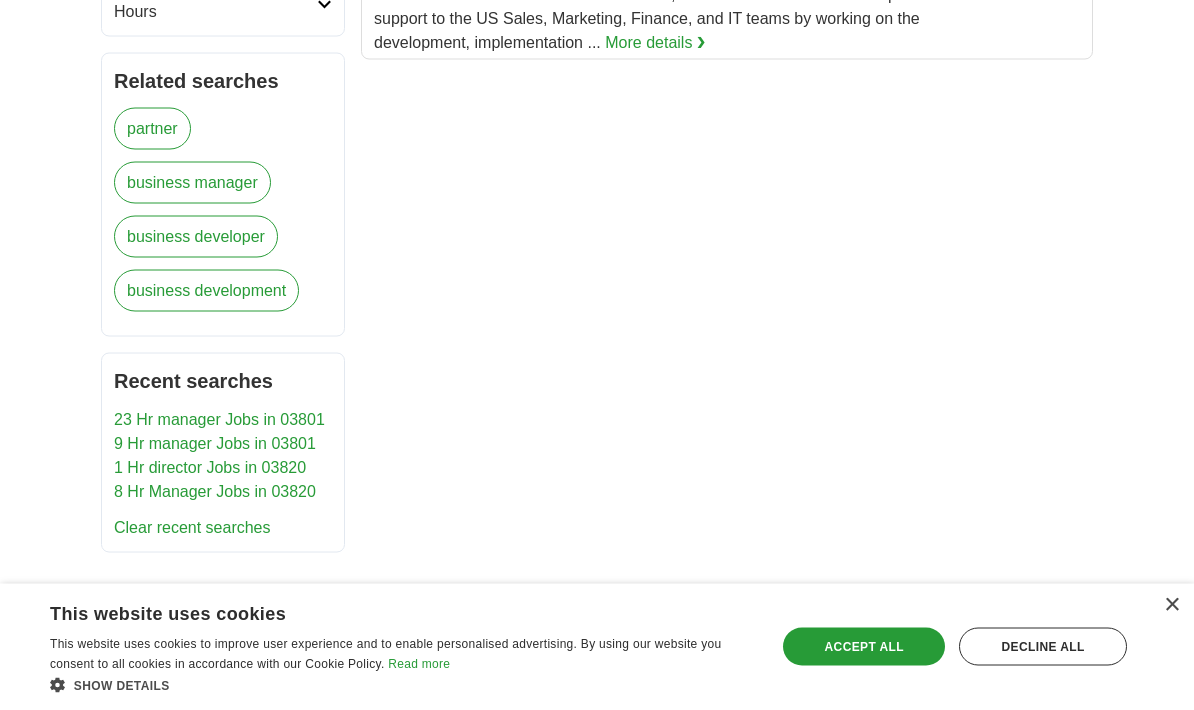 scroll, scrollTop: 551, scrollLeft: 0, axis: vertical 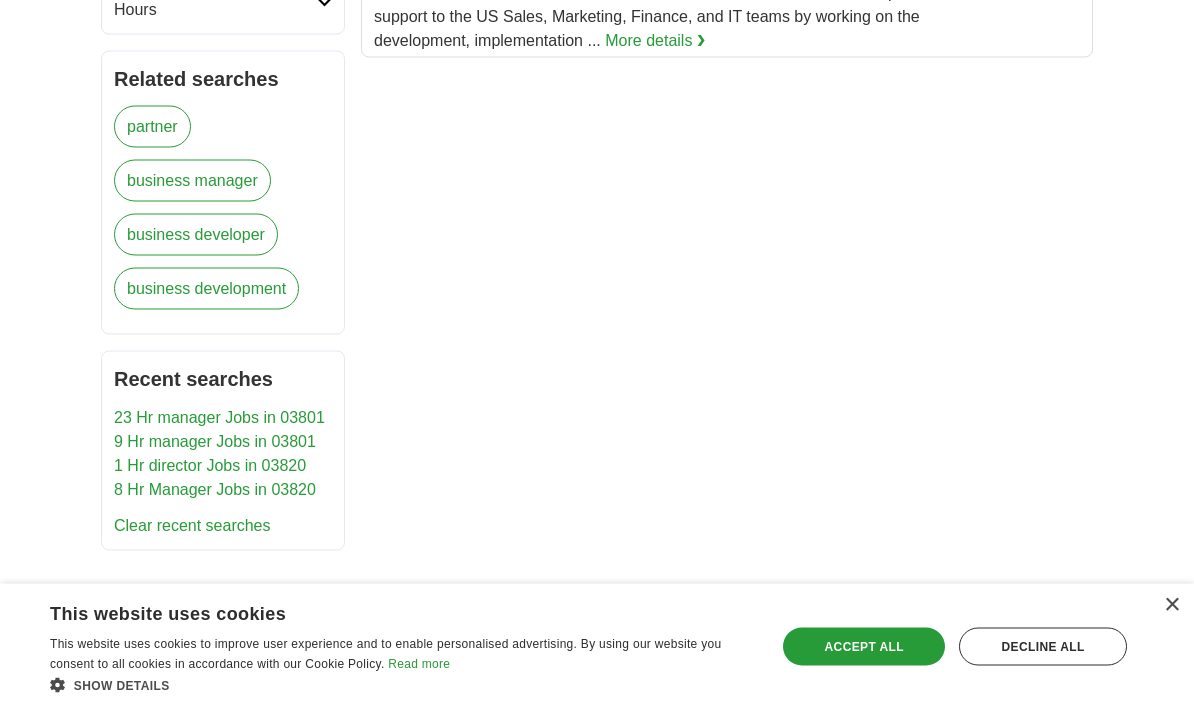 click on "23
Hr manager Jobs in 03801" at bounding box center (219, 417) 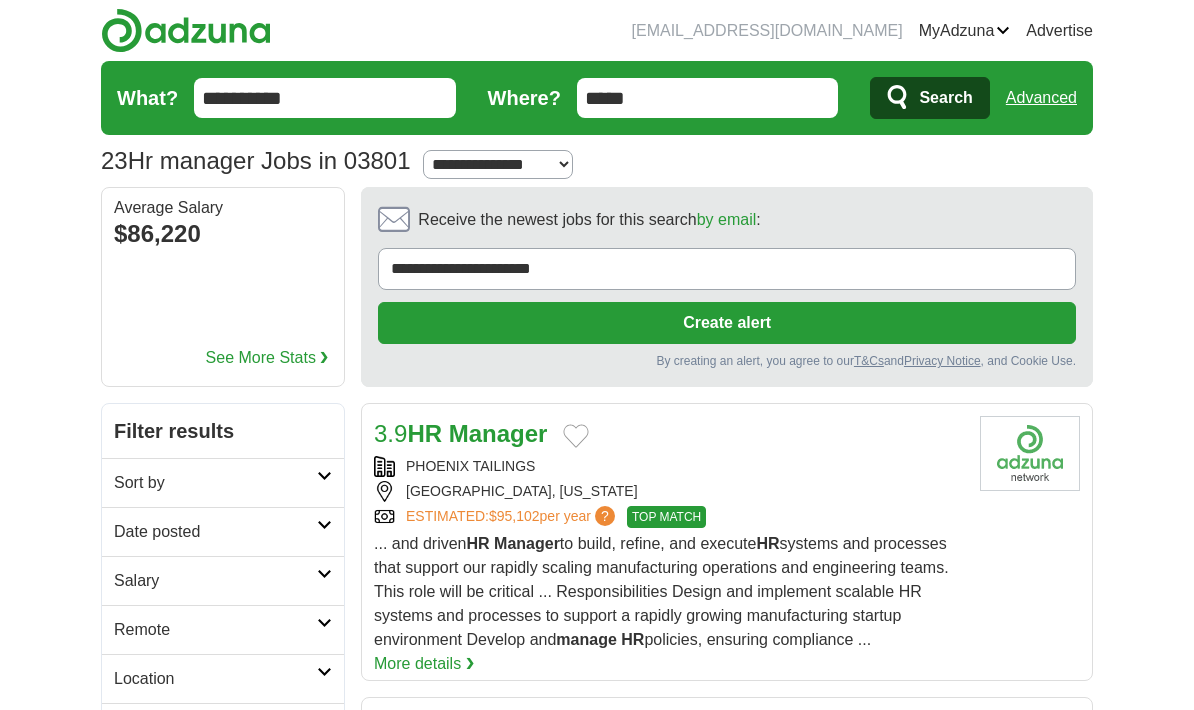 scroll, scrollTop: 0, scrollLeft: 0, axis: both 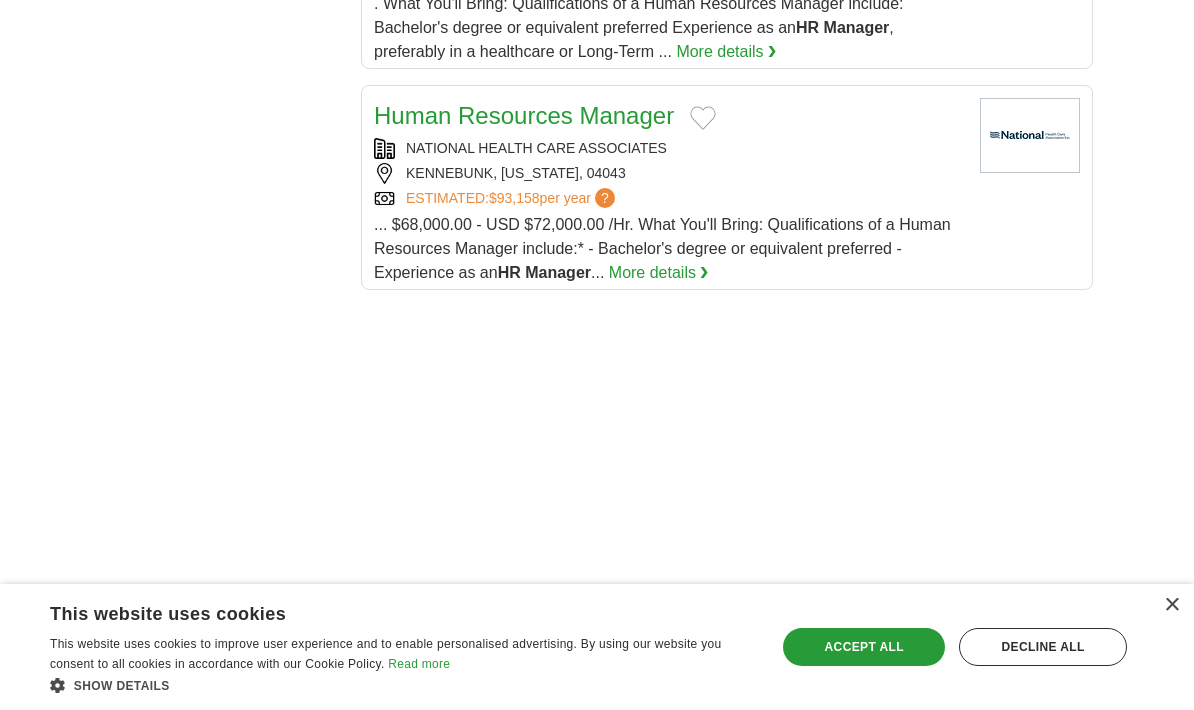 click on "Human Resources Manager" at bounding box center (524, 115) 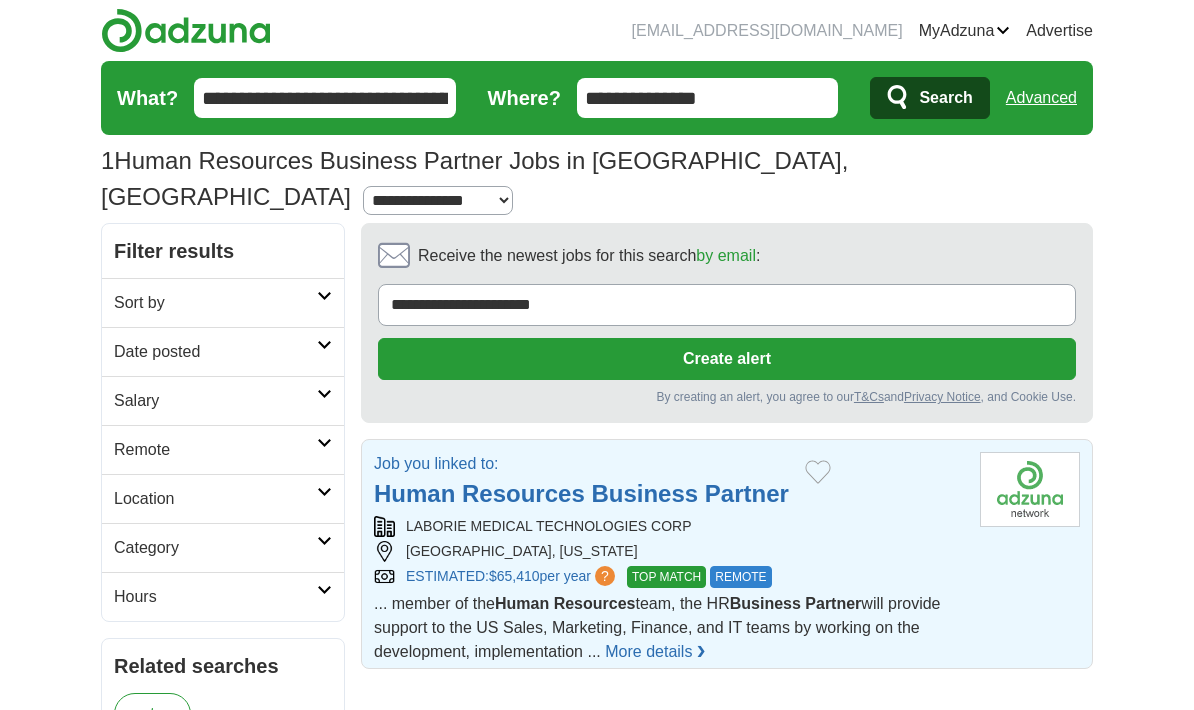 scroll, scrollTop: 0, scrollLeft: 0, axis: both 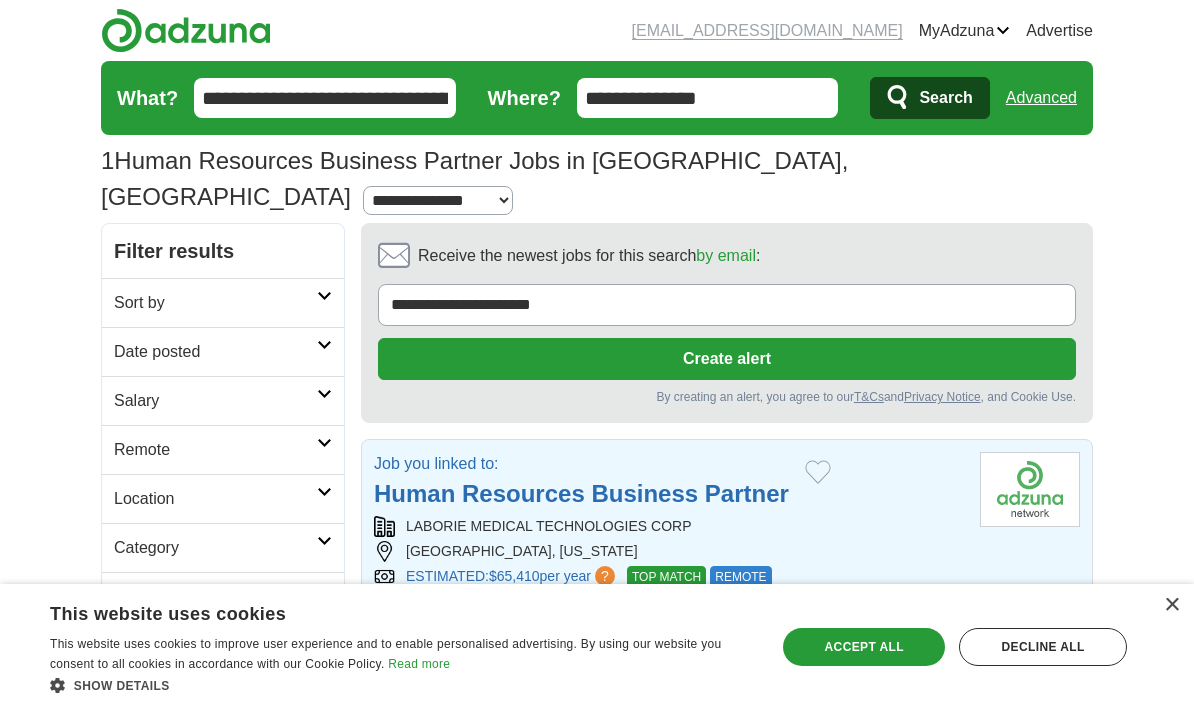 click on "Business" at bounding box center [644, 493] 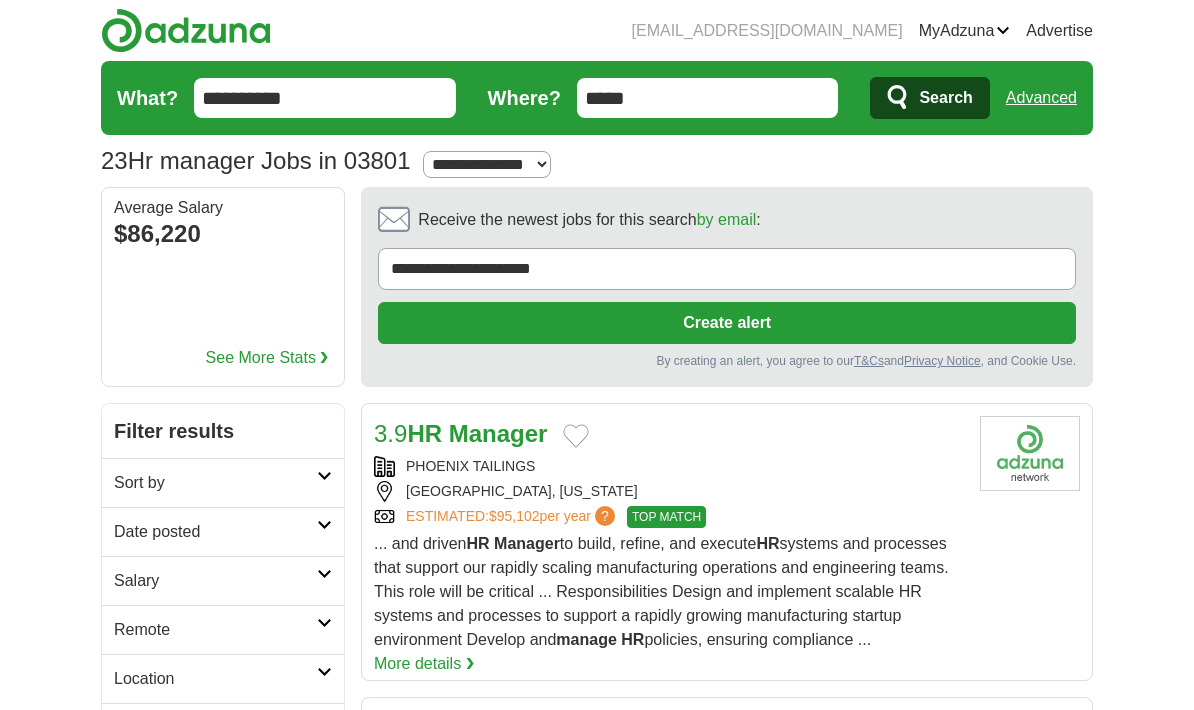 scroll, scrollTop: 0, scrollLeft: 0, axis: both 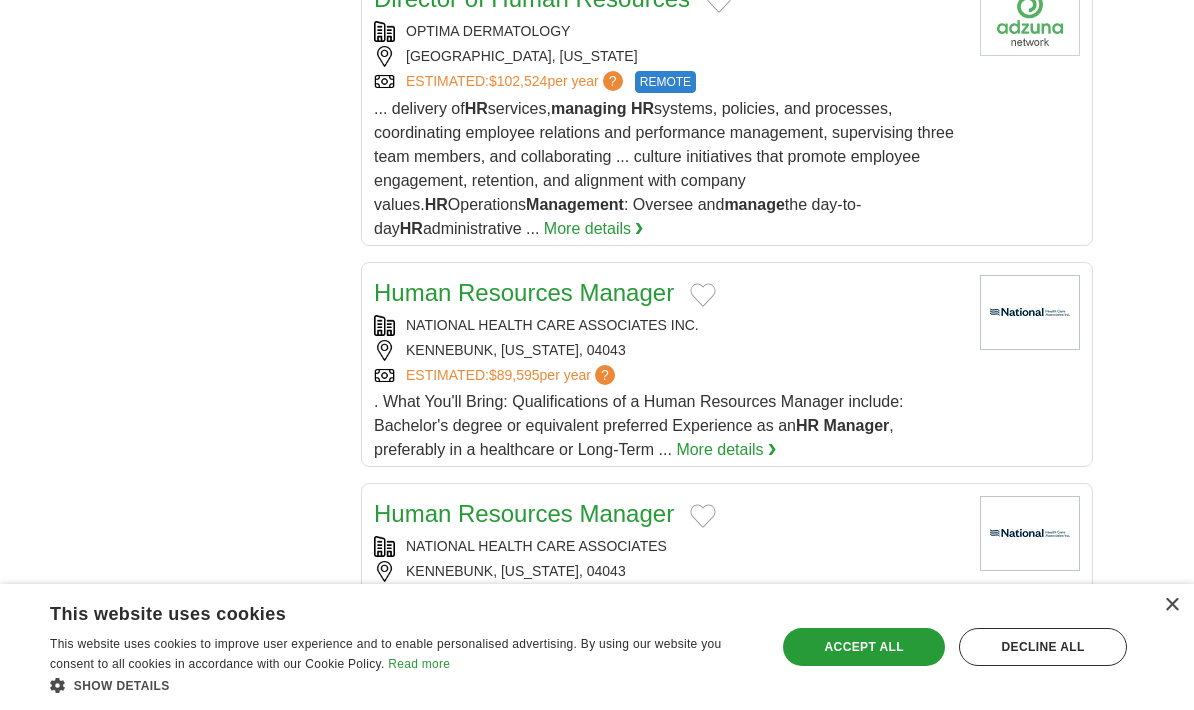 click on "Human Resources Manager" at bounding box center (524, 292) 